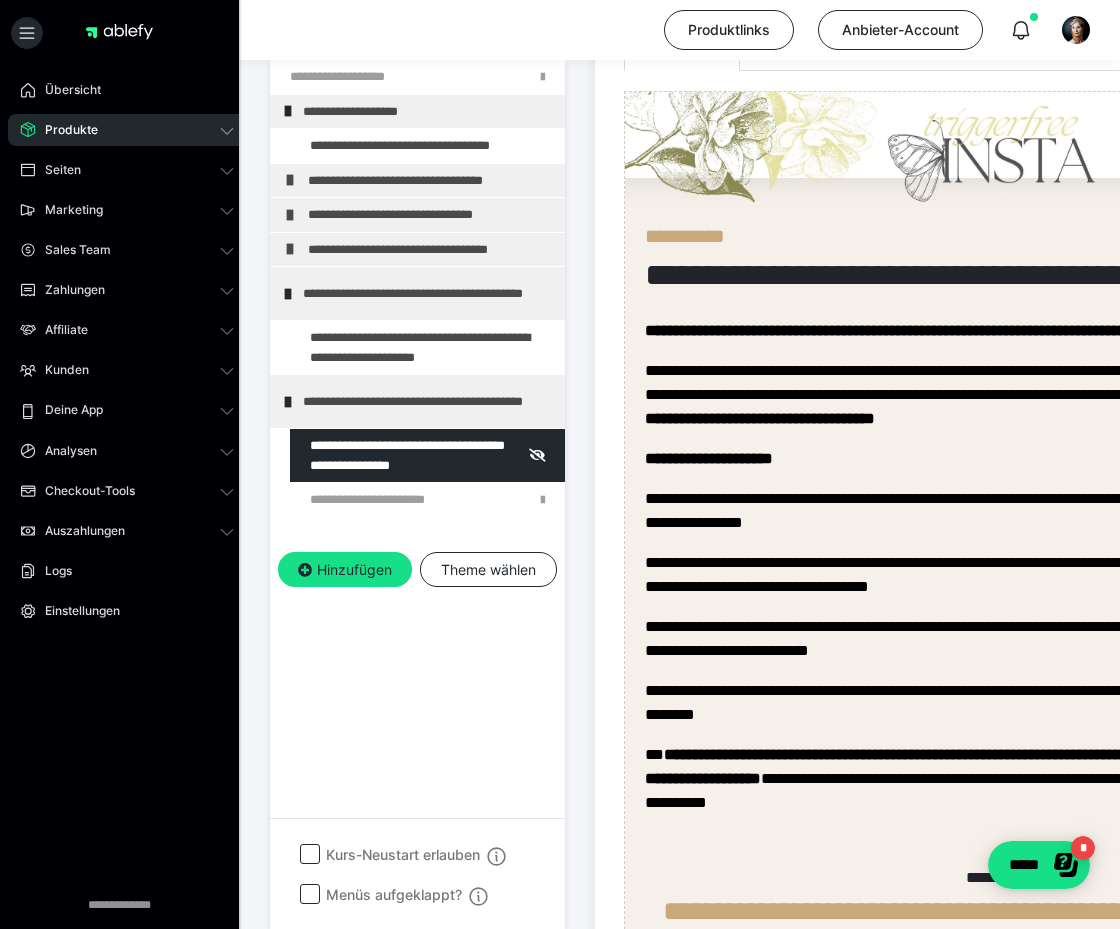 scroll, scrollTop: 0, scrollLeft: 0, axis: both 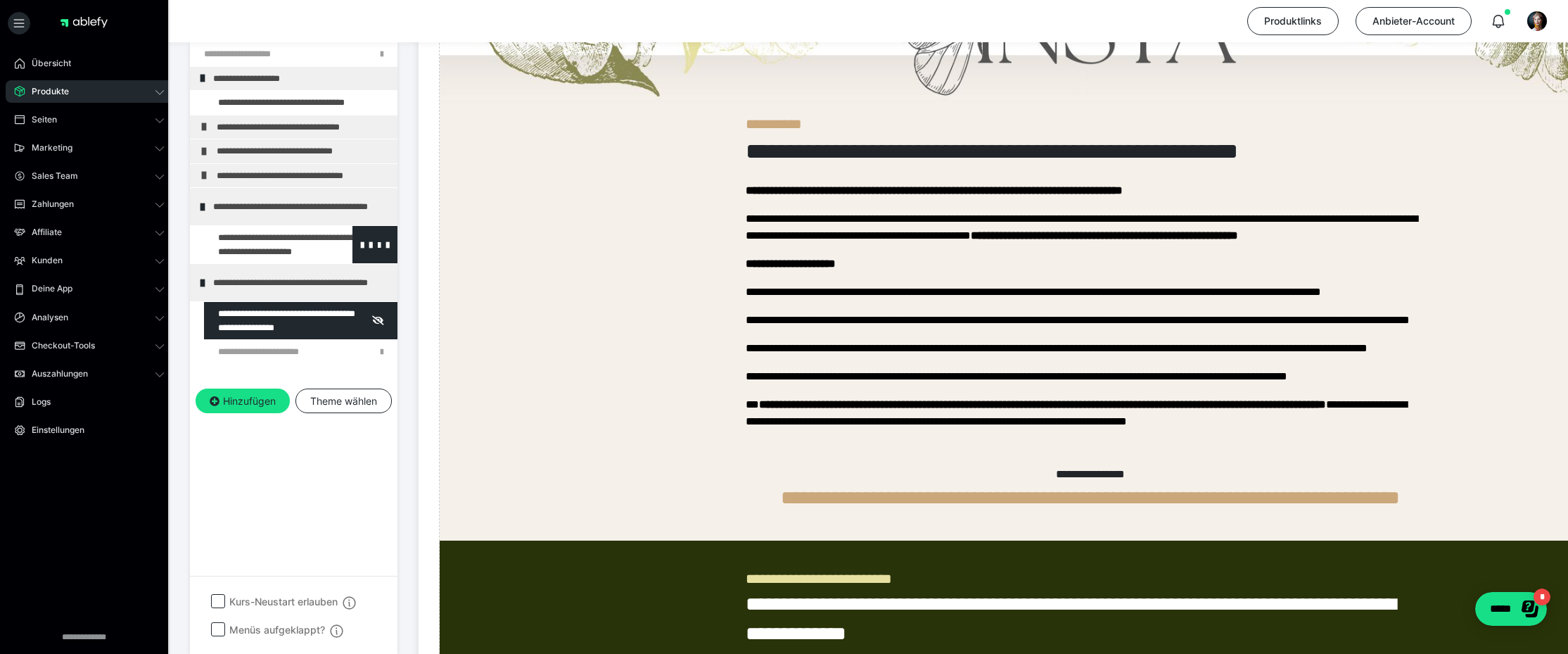 click at bounding box center (264, 244) 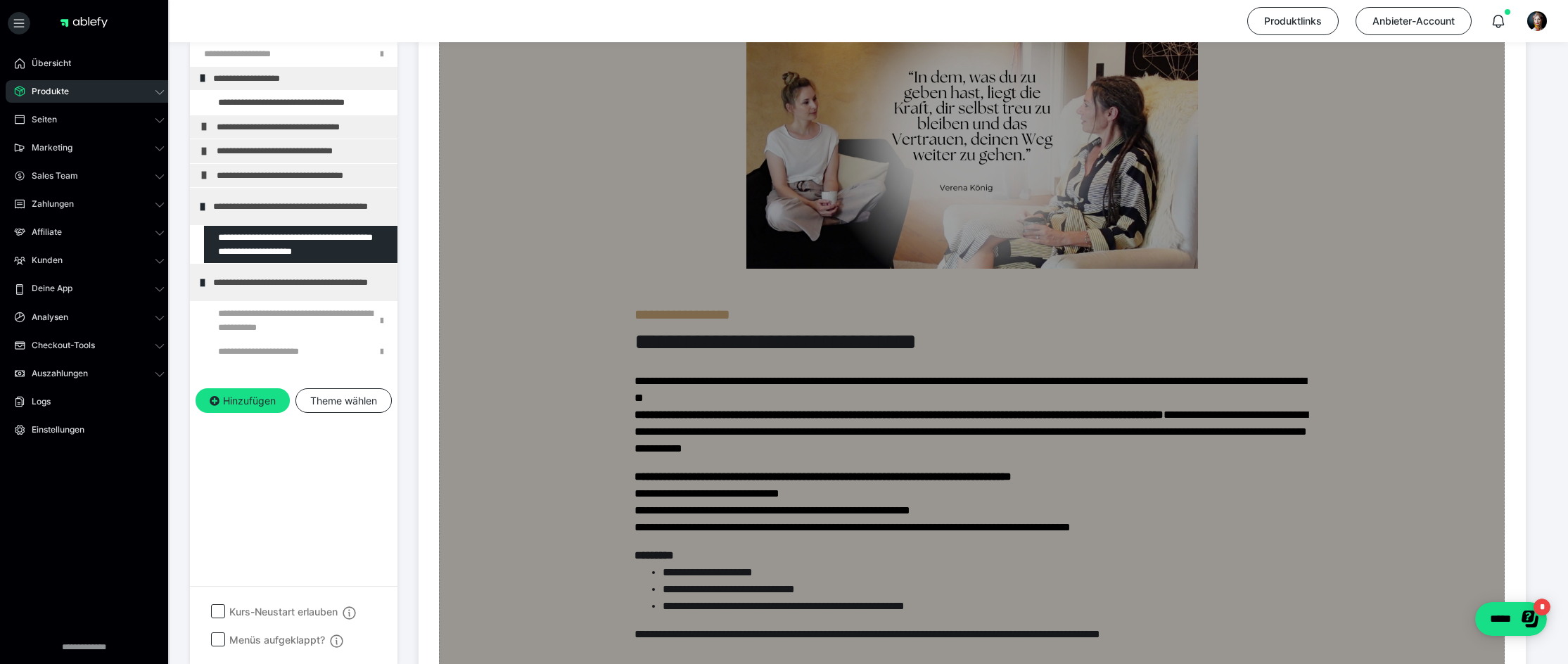 scroll, scrollTop: 1829, scrollLeft: 0, axis: vertical 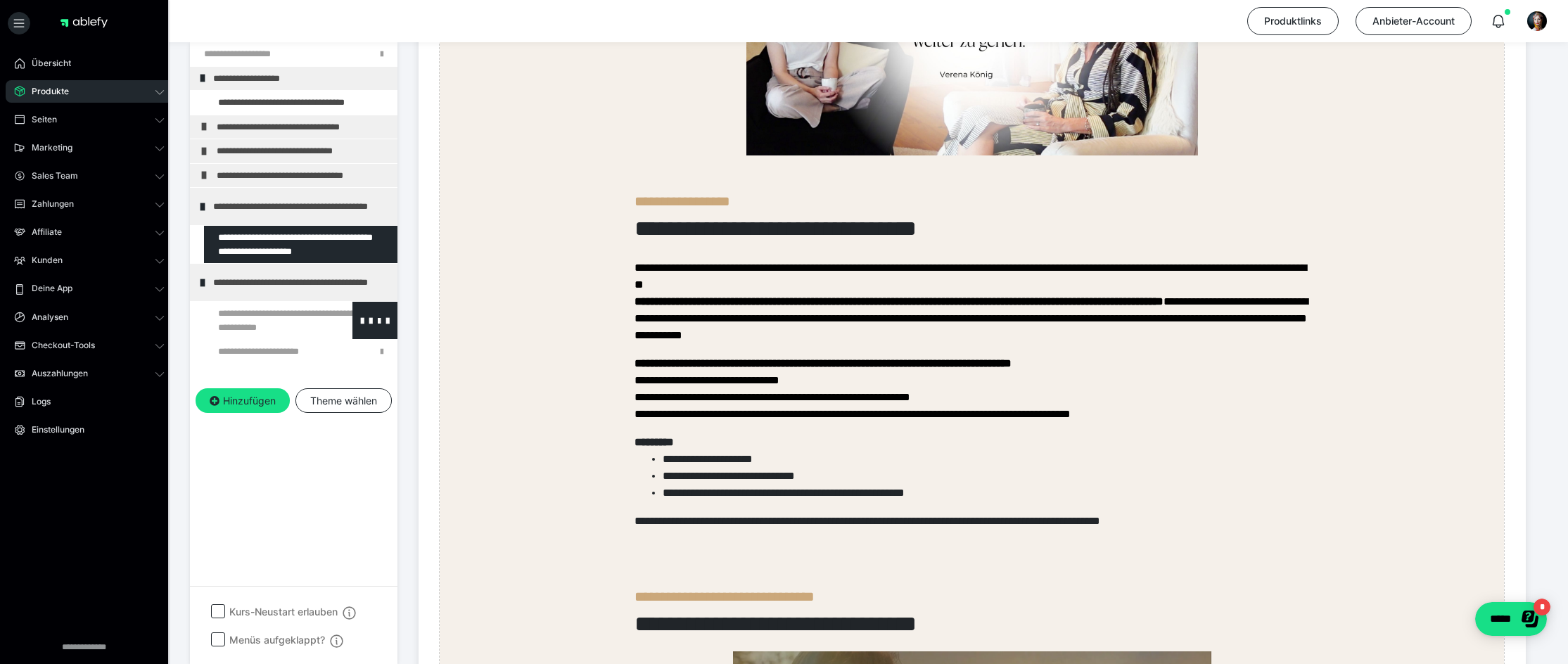click at bounding box center (264, 320) 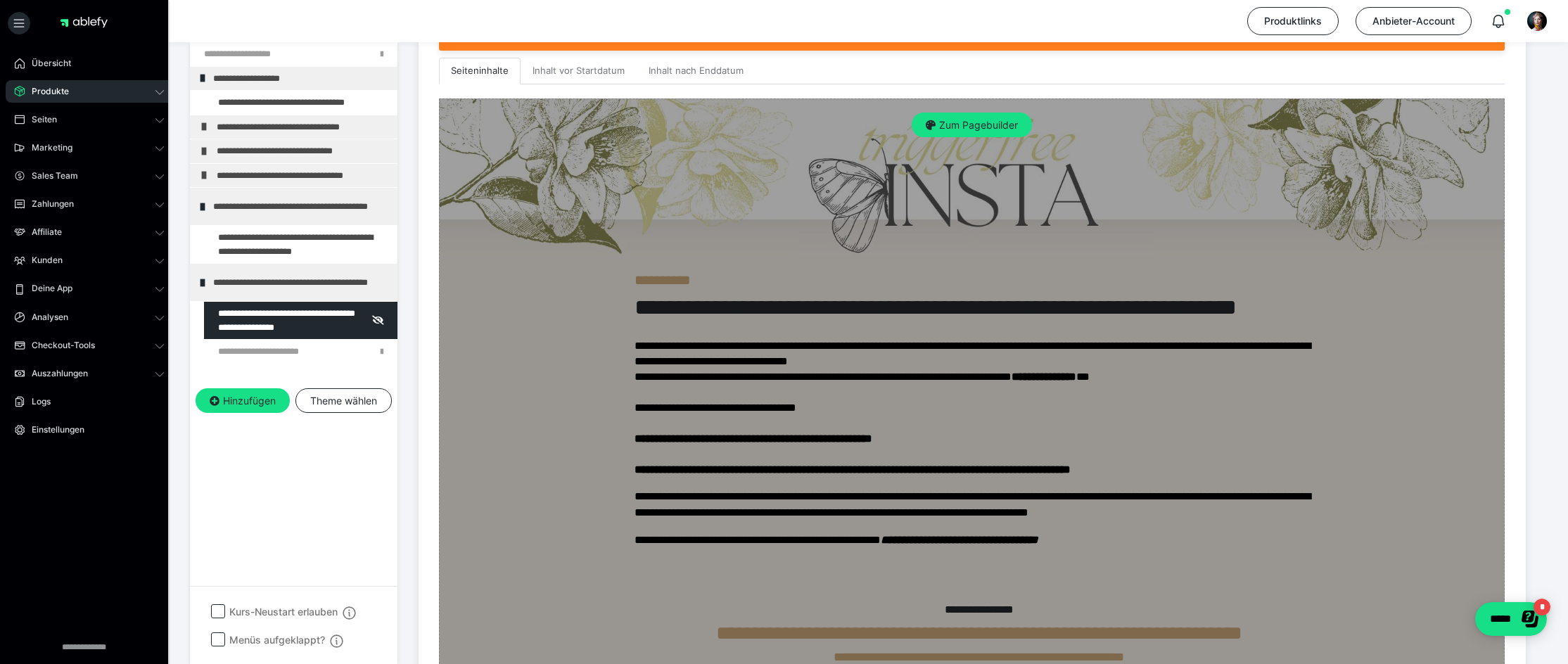 scroll, scrollTop: 507, scrollLeft: 0, axis: vertical 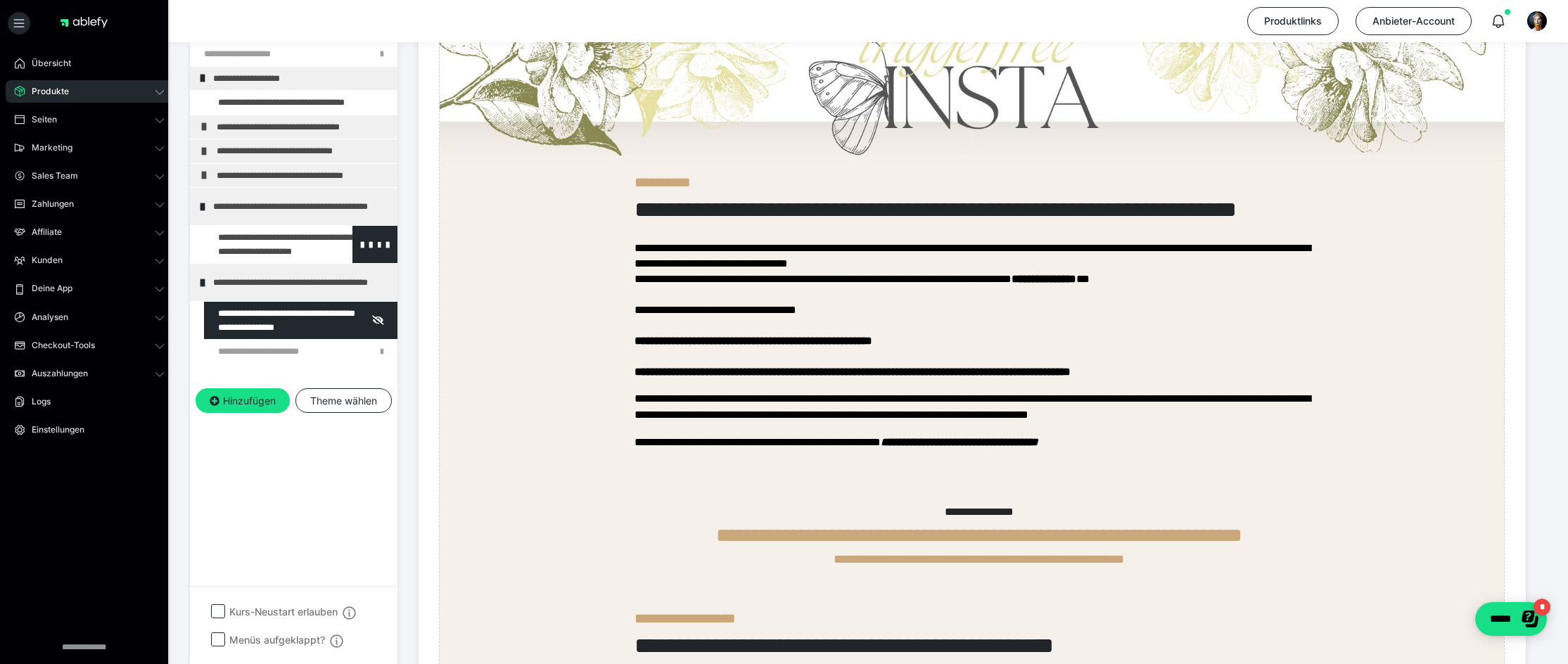 click at bounding box center (264, 244) 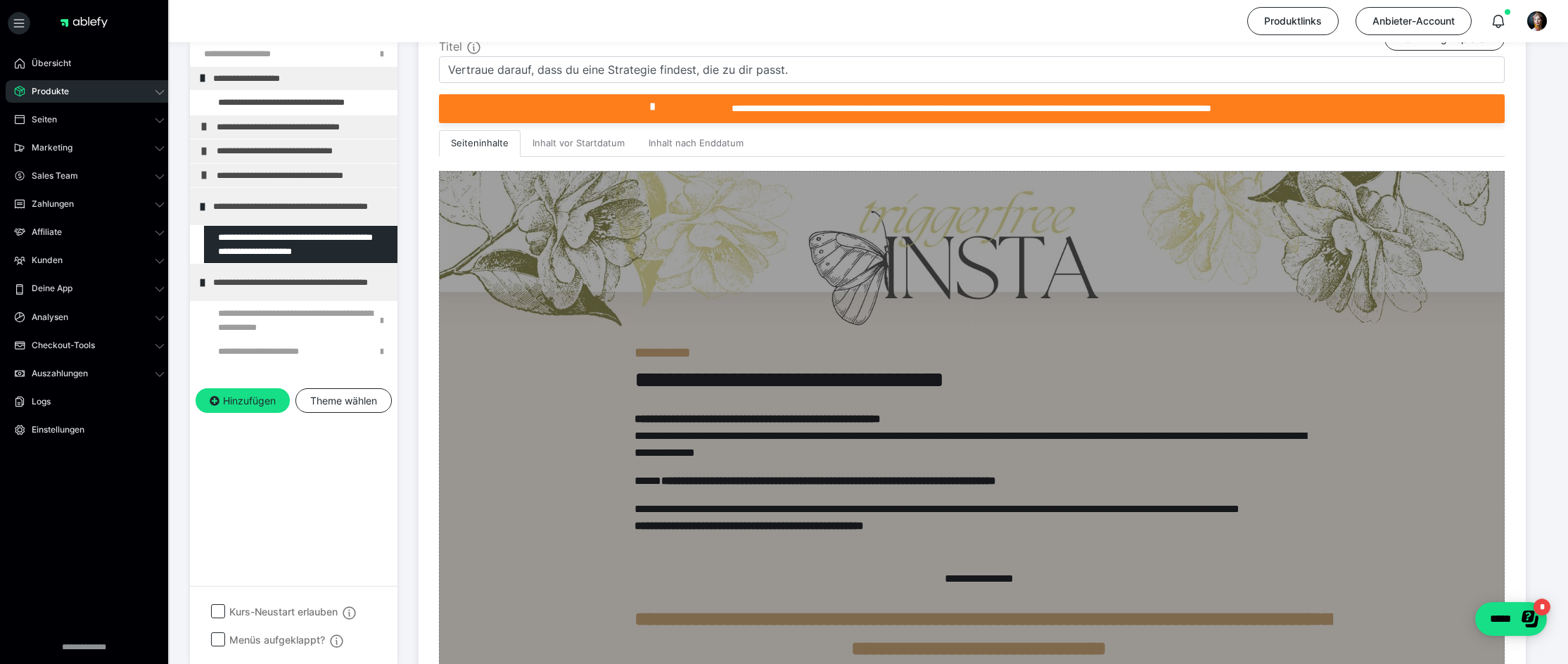 scroll, scrollTop: 352, scrollLeft: 0, axis: vertical 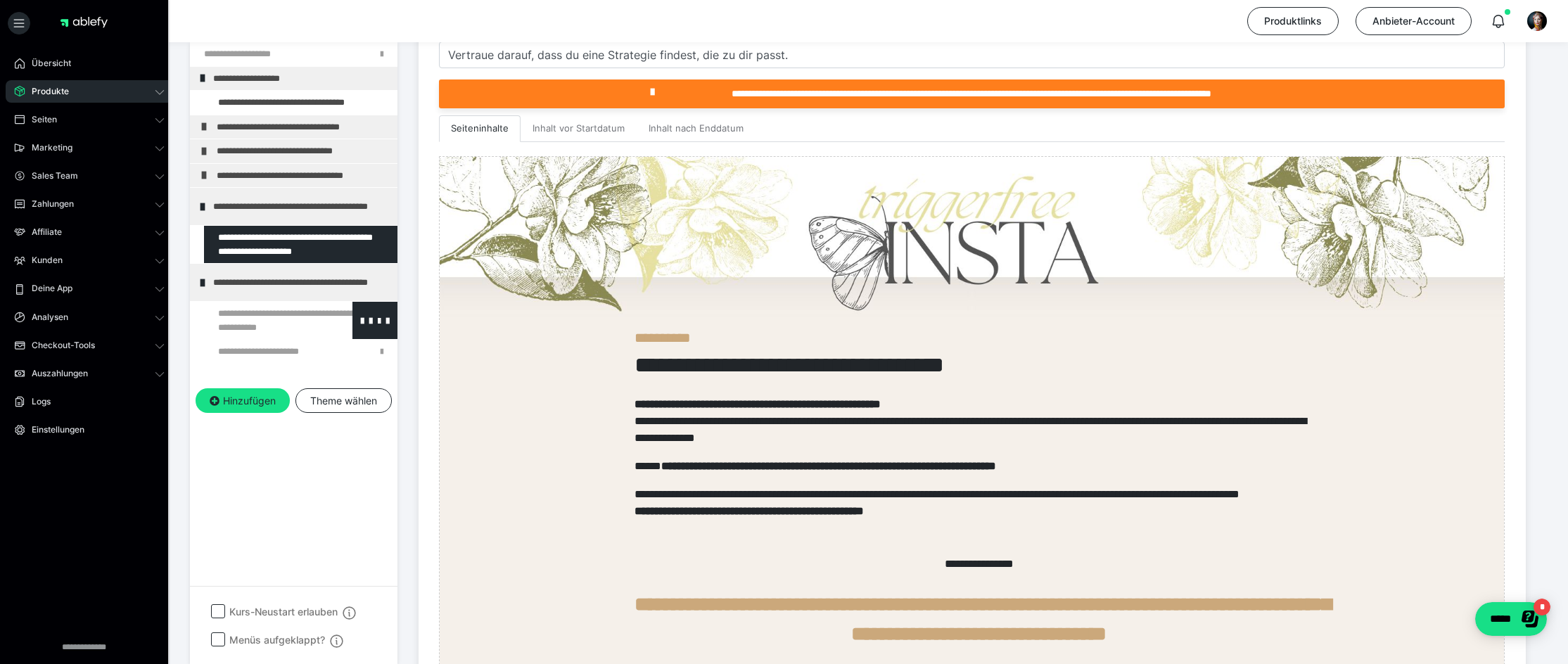 click at bounding box center [264, 320] 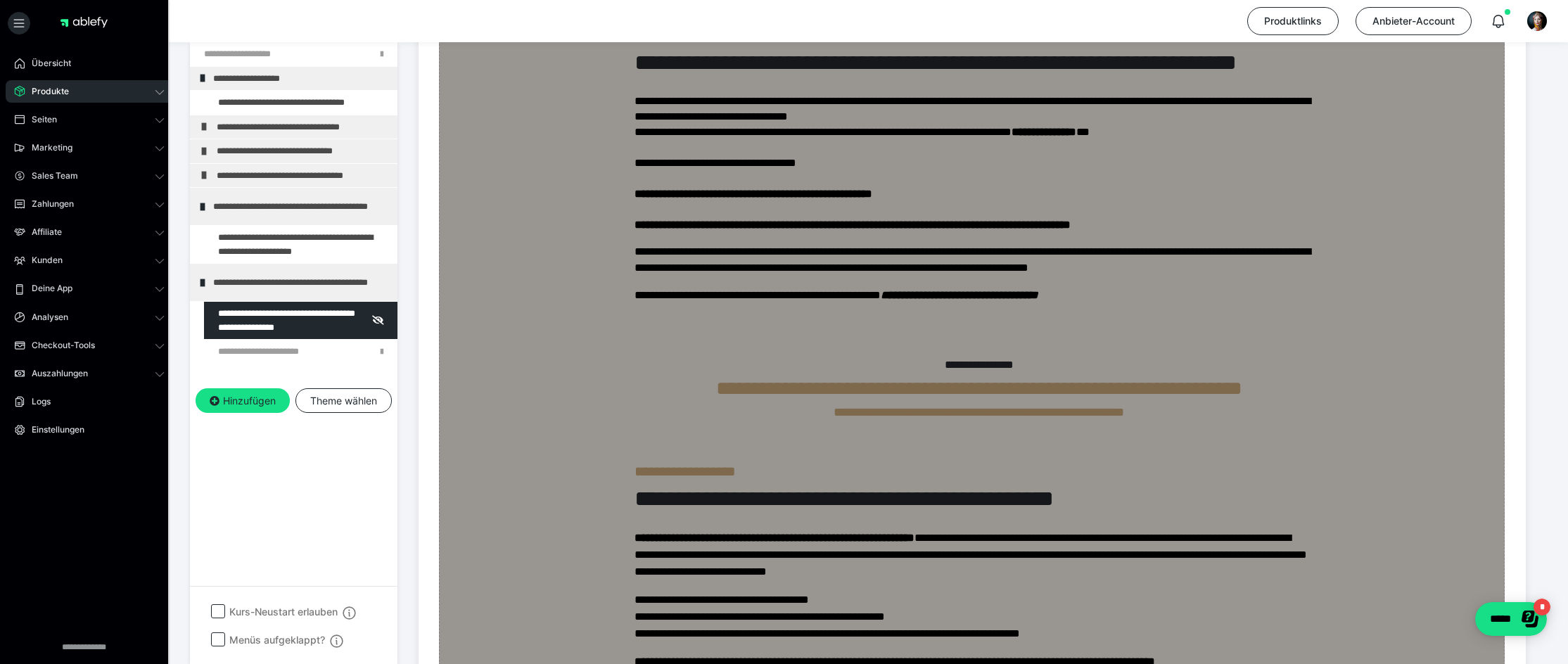 scroll, scrollTop: 648, scrollLeft: 0, axis: vertical 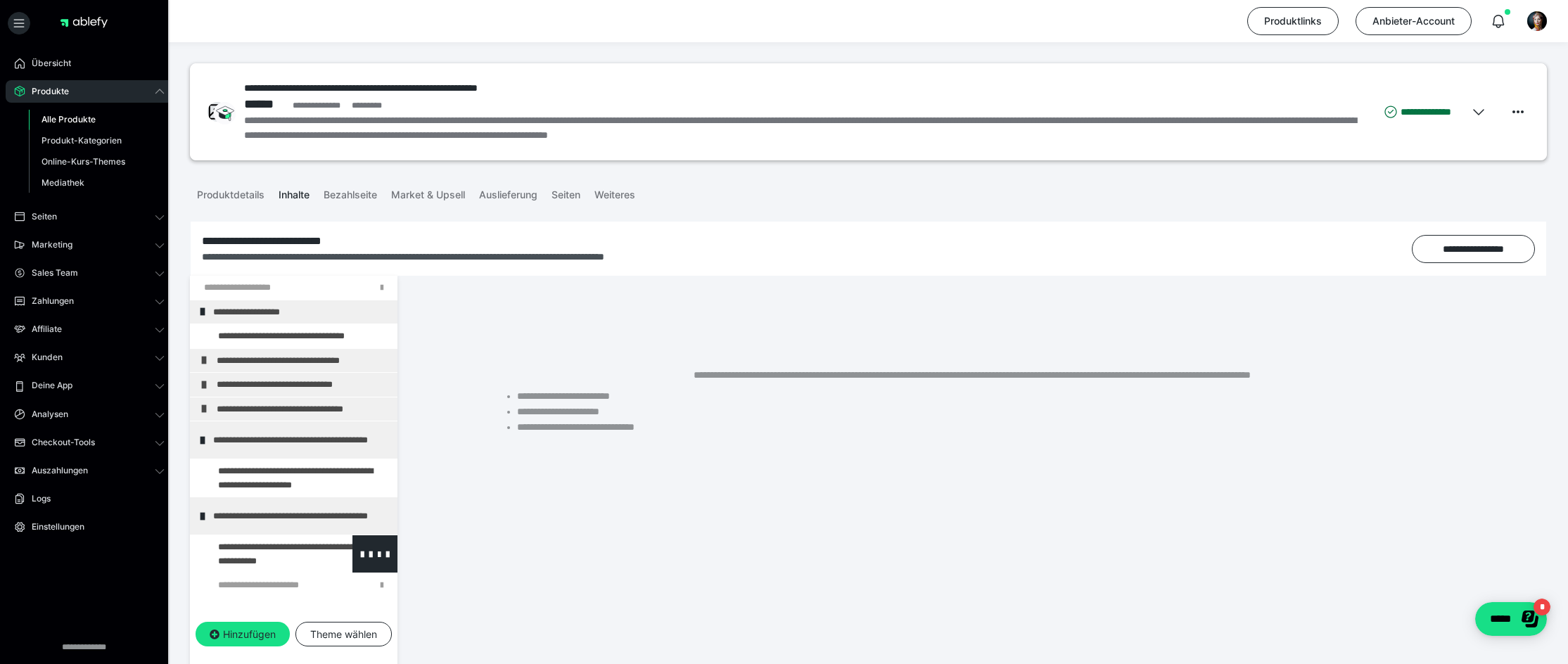 click at bounding box center (264, 554) 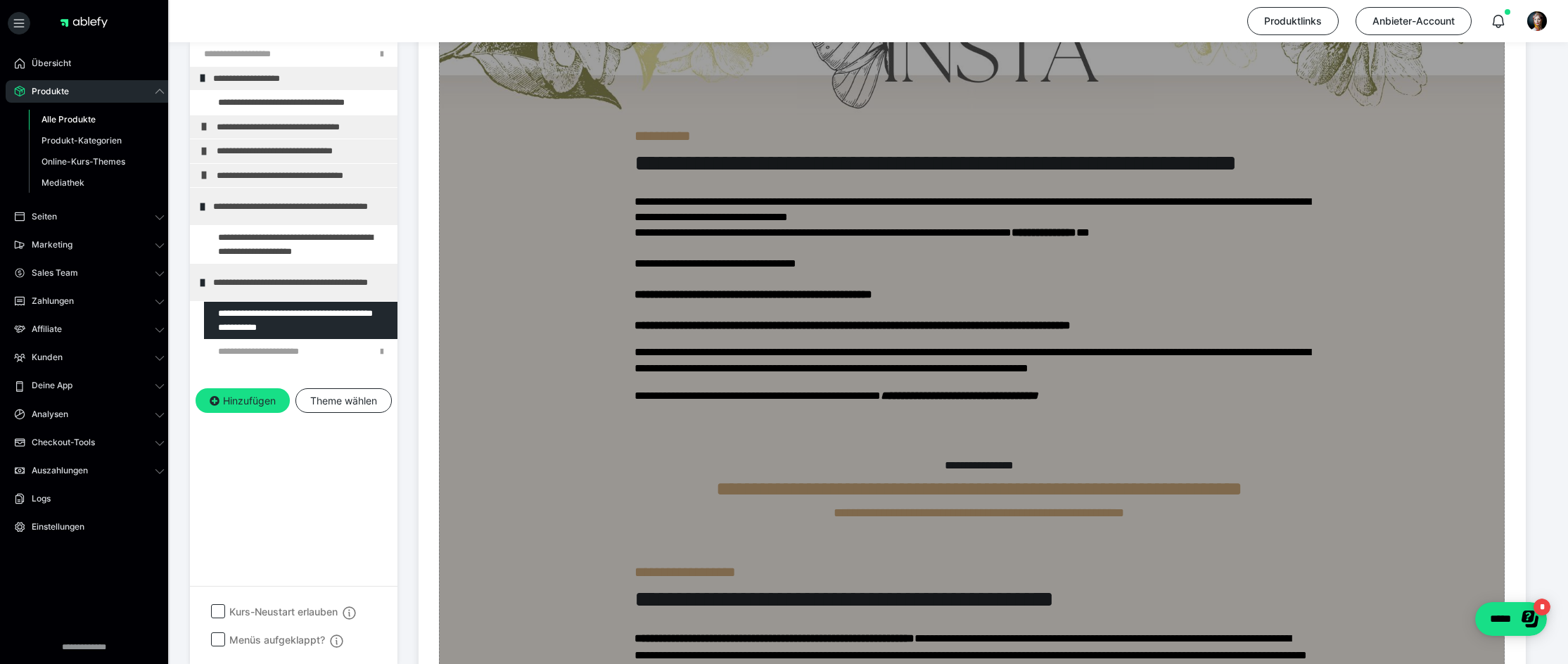 scroll, scrollTop: 352, scrollLeft: 0, axis: vertical 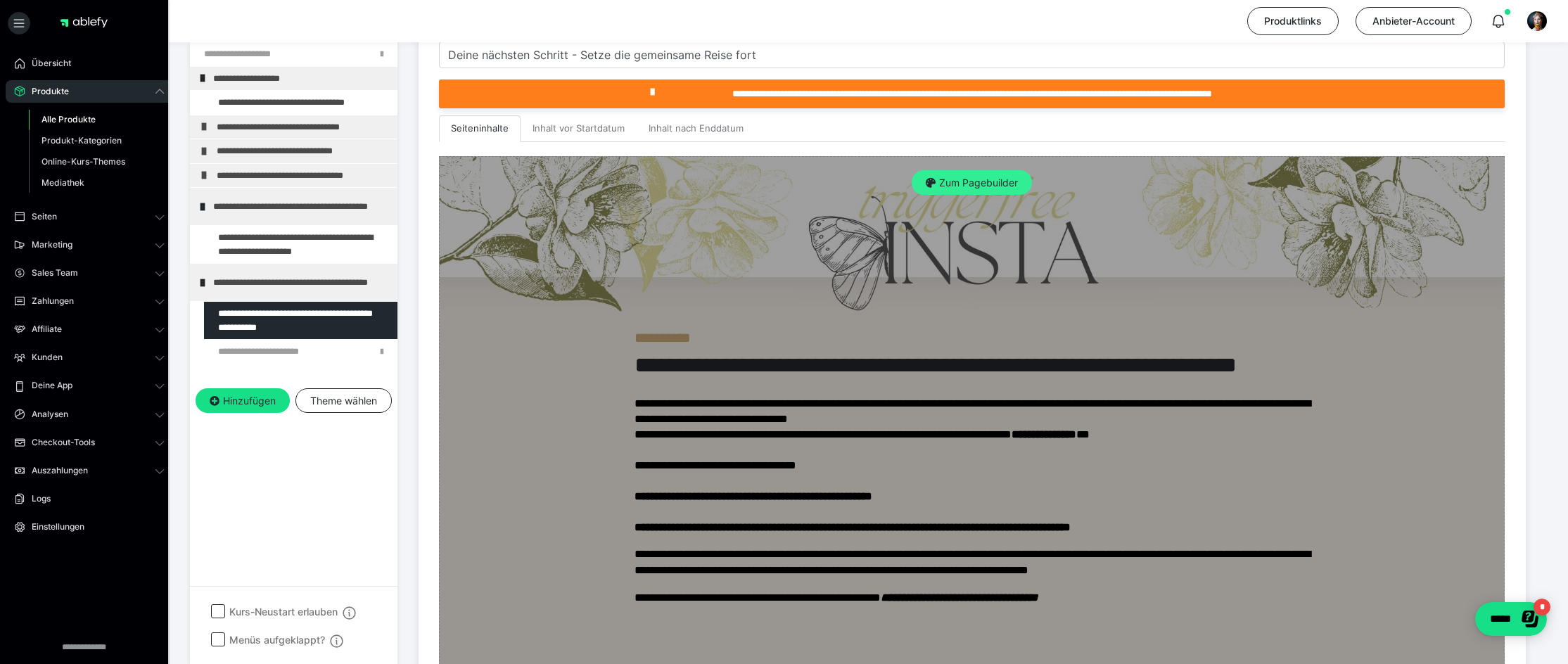 click on "Zum Pagebuilder" at bounding box center [971, 183] 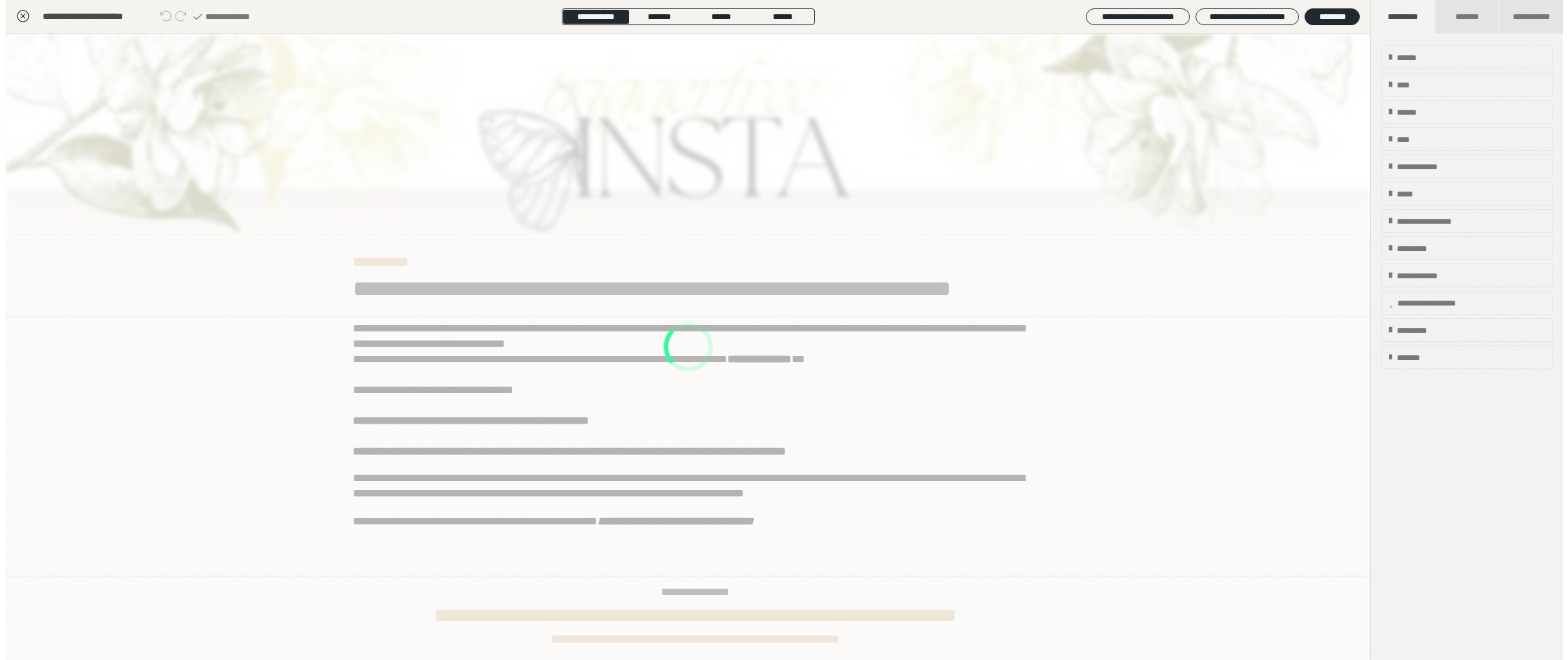 scroll, scrollTop: 232, scrollLeft: 0, axis: vertical 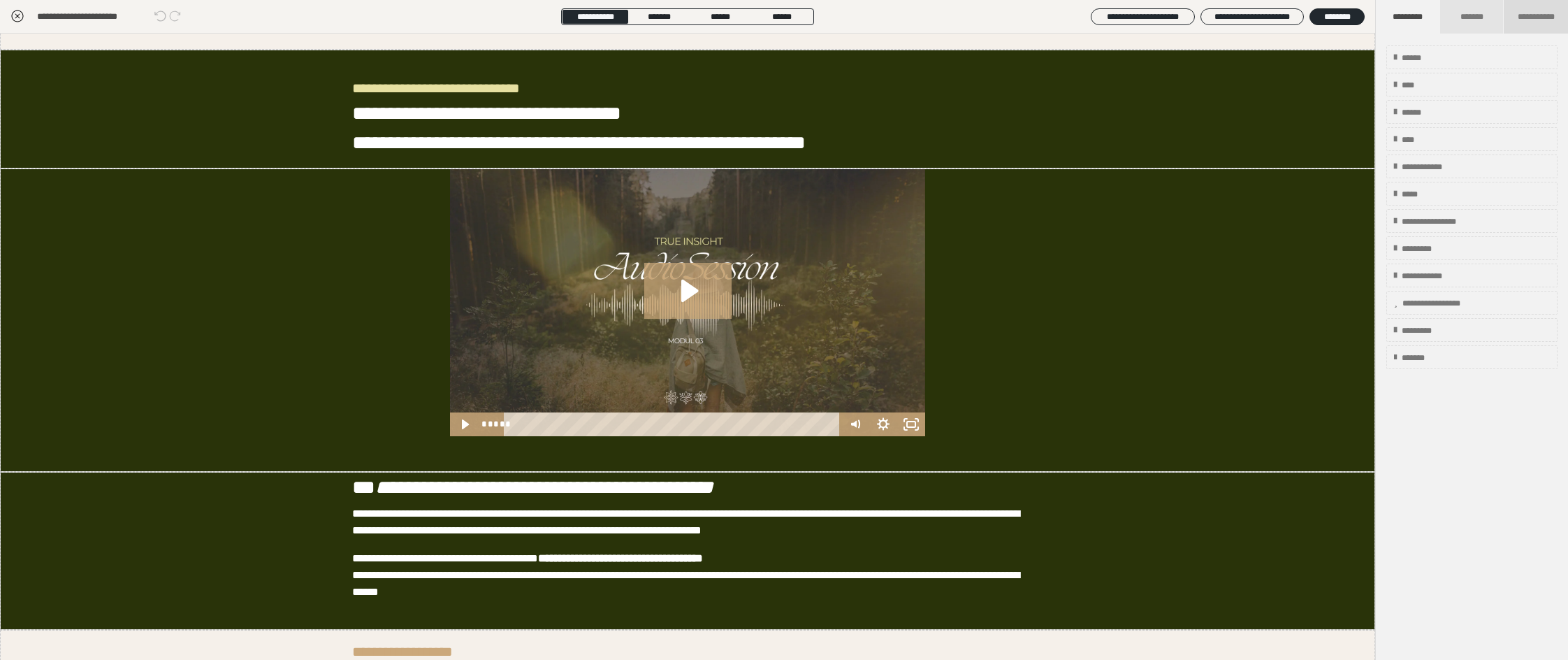click on "**********" at bounding box center (1536, 17) 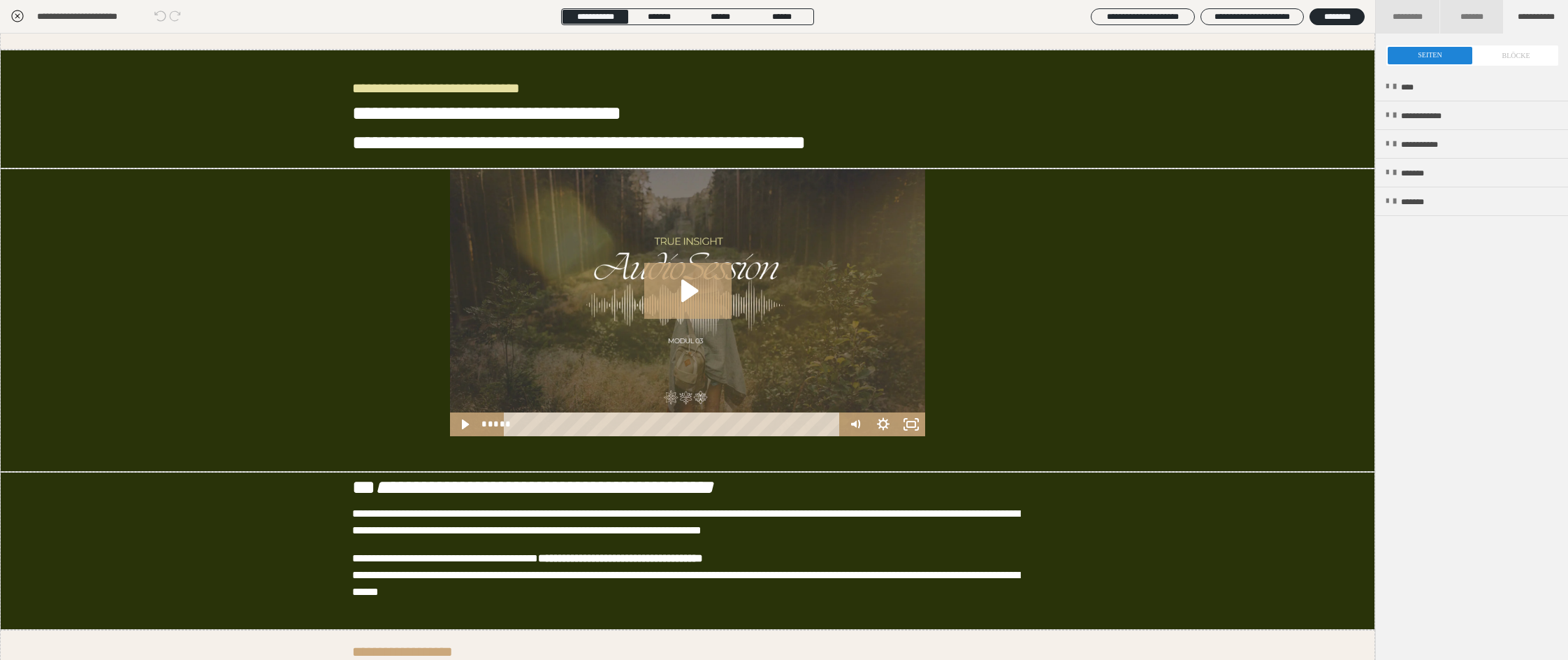 click at bounding box center (1472, 55) 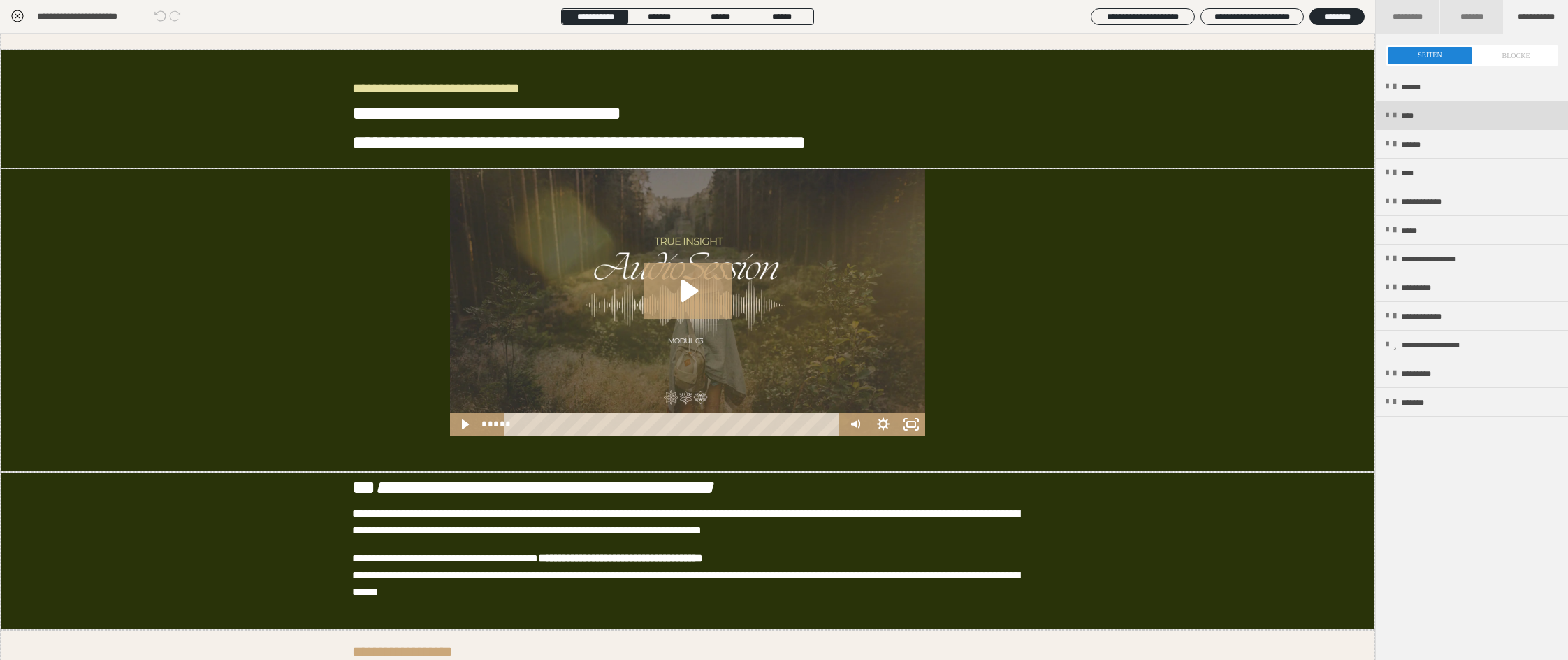 click on "****" at bounding box center (1472, 115) 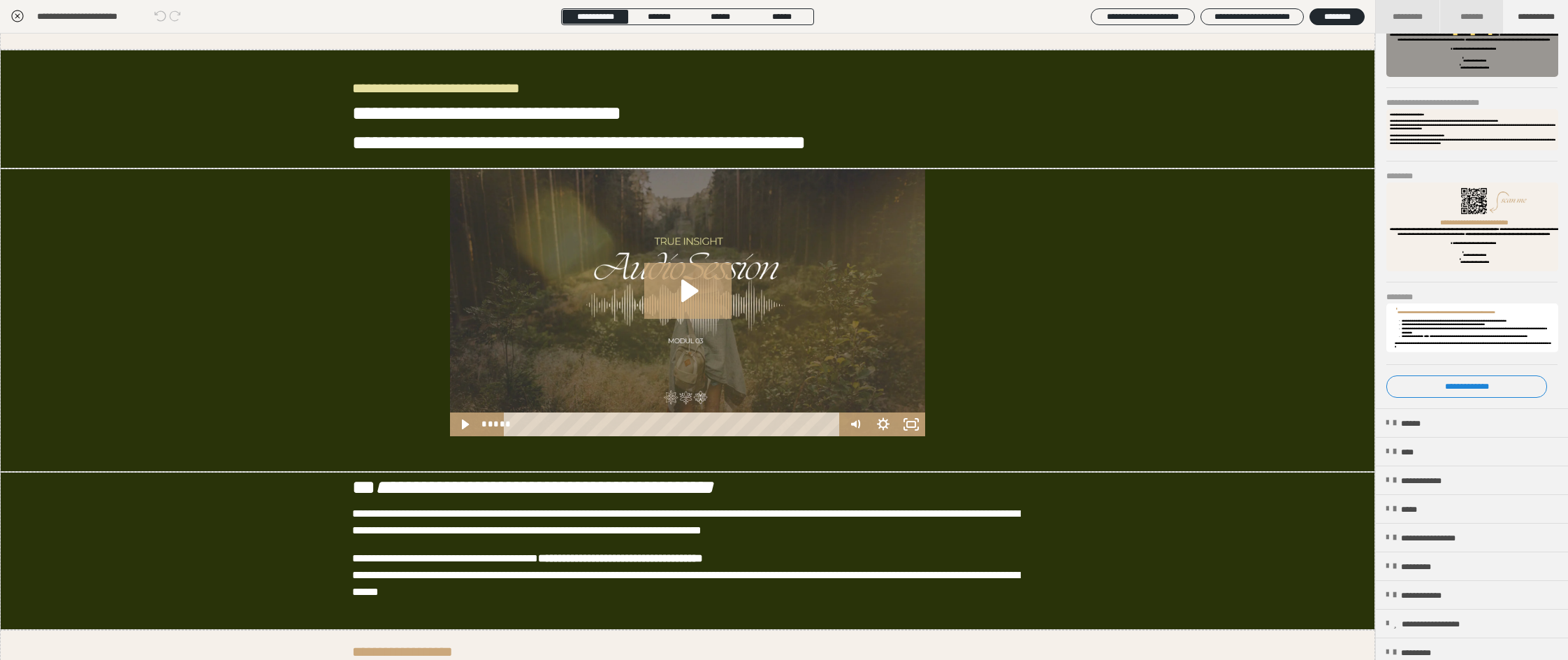 scroll, scrollTop: 280, scrollLeft: 0, axis: vertical 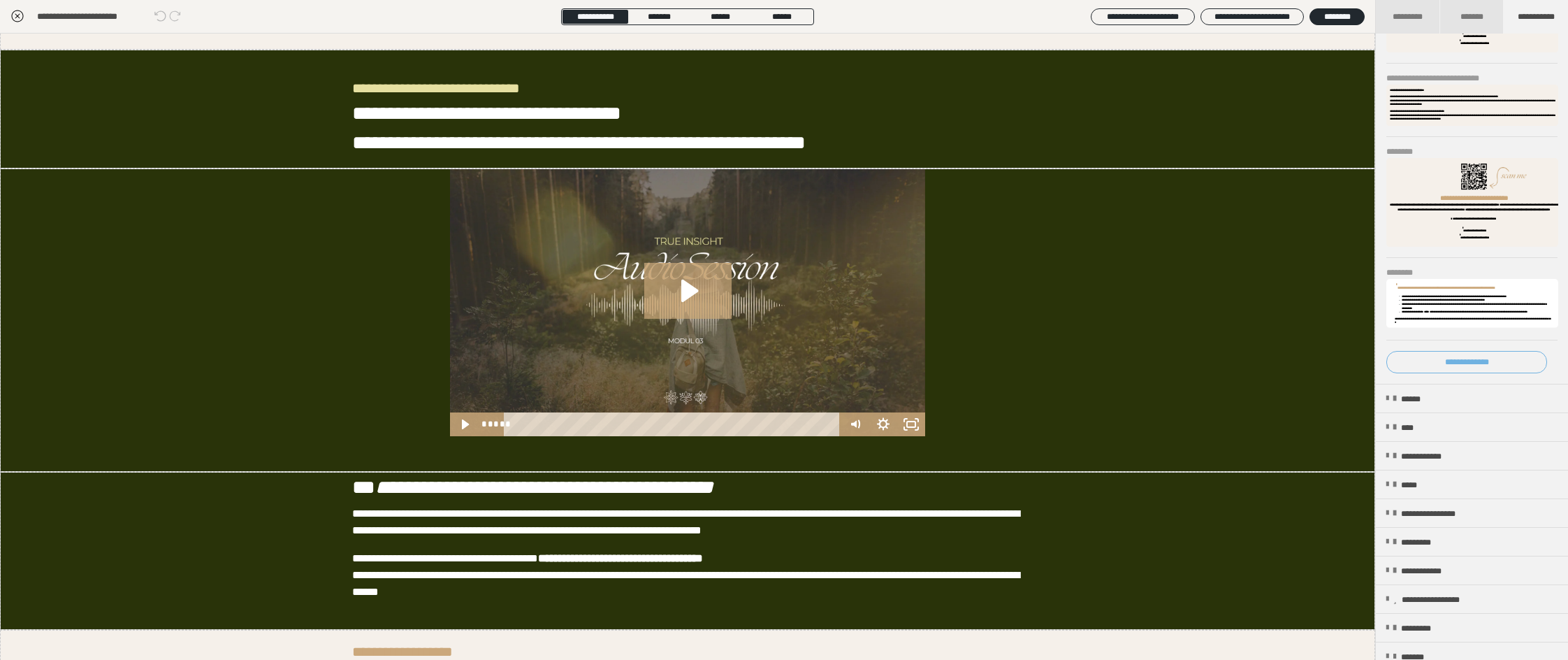 click on "**********" at bounding box center (1467, 362) 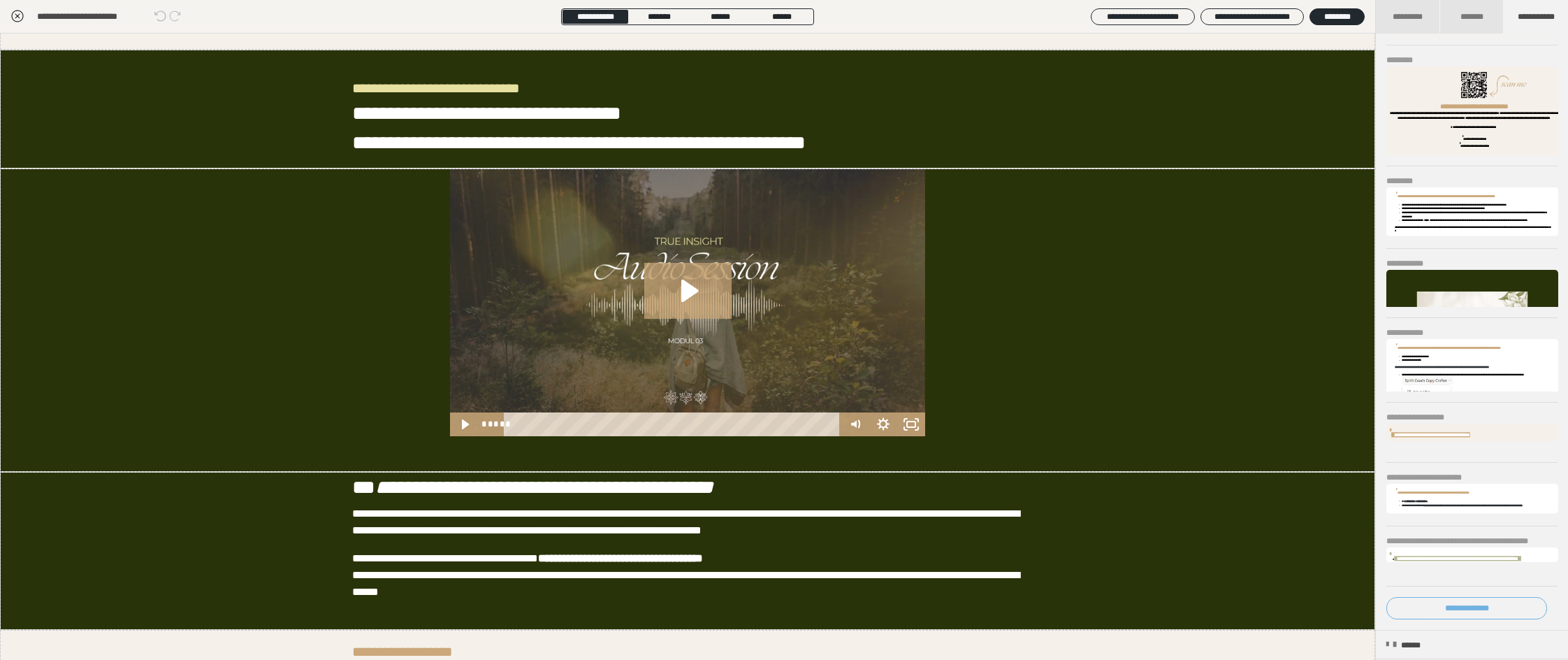 scroll, scrollTop: 350, scrollLeft: 0, axis: vertical 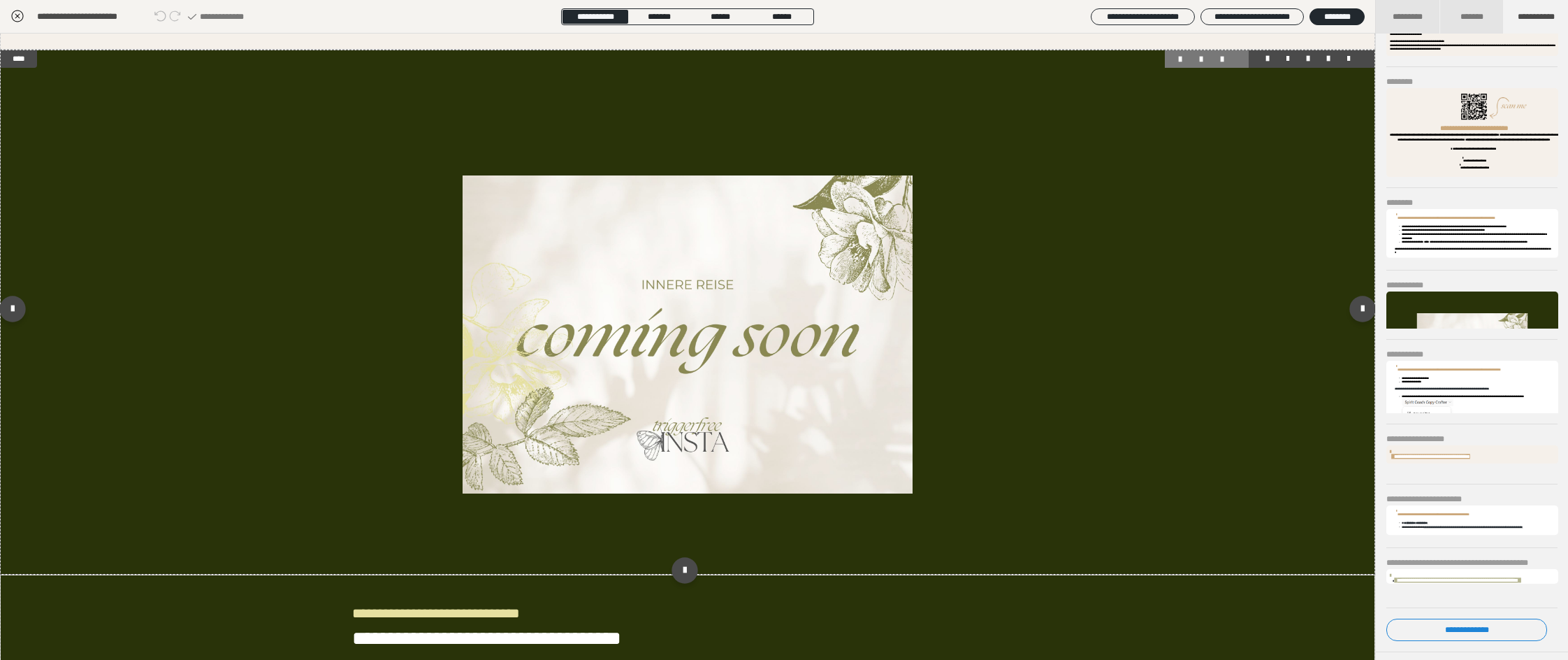 click at bounding box center [1186, 59] 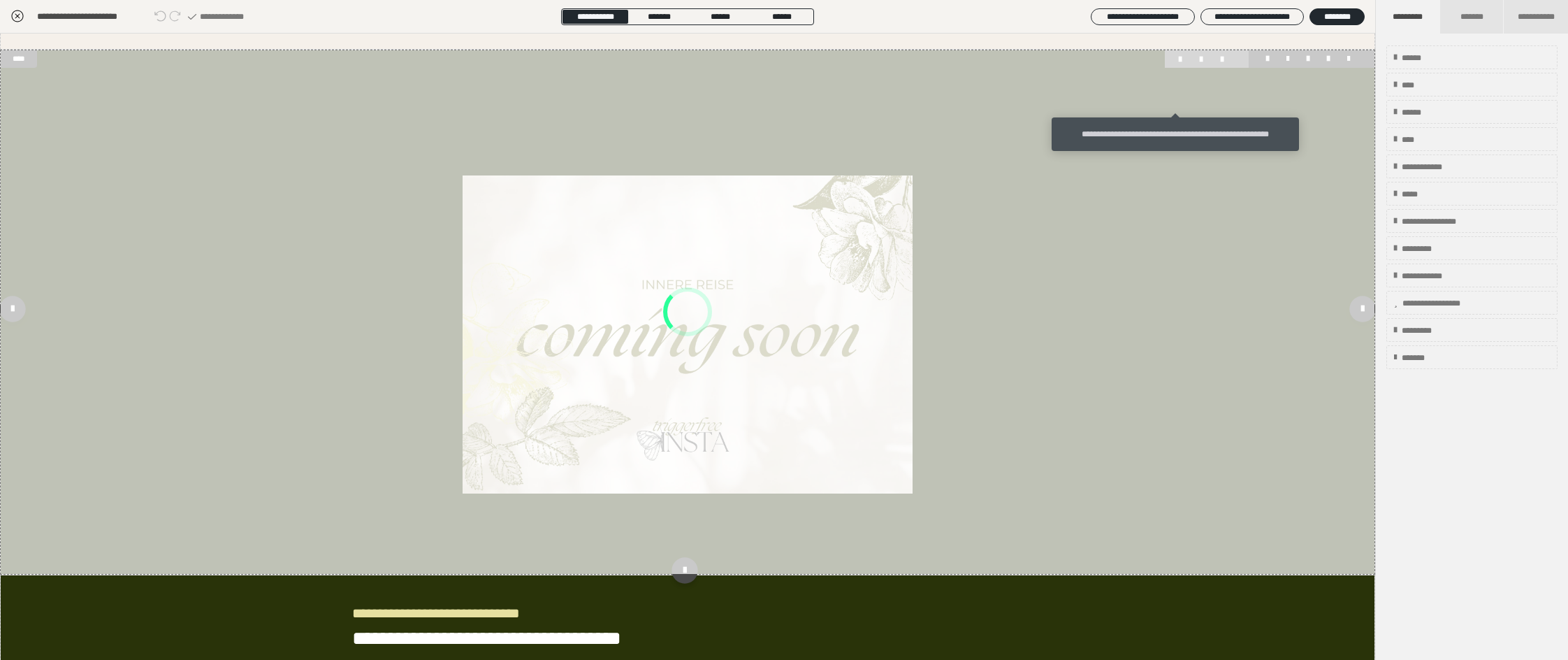 scroll, scrollTop: 0, scrollLeft: 0, axis: both 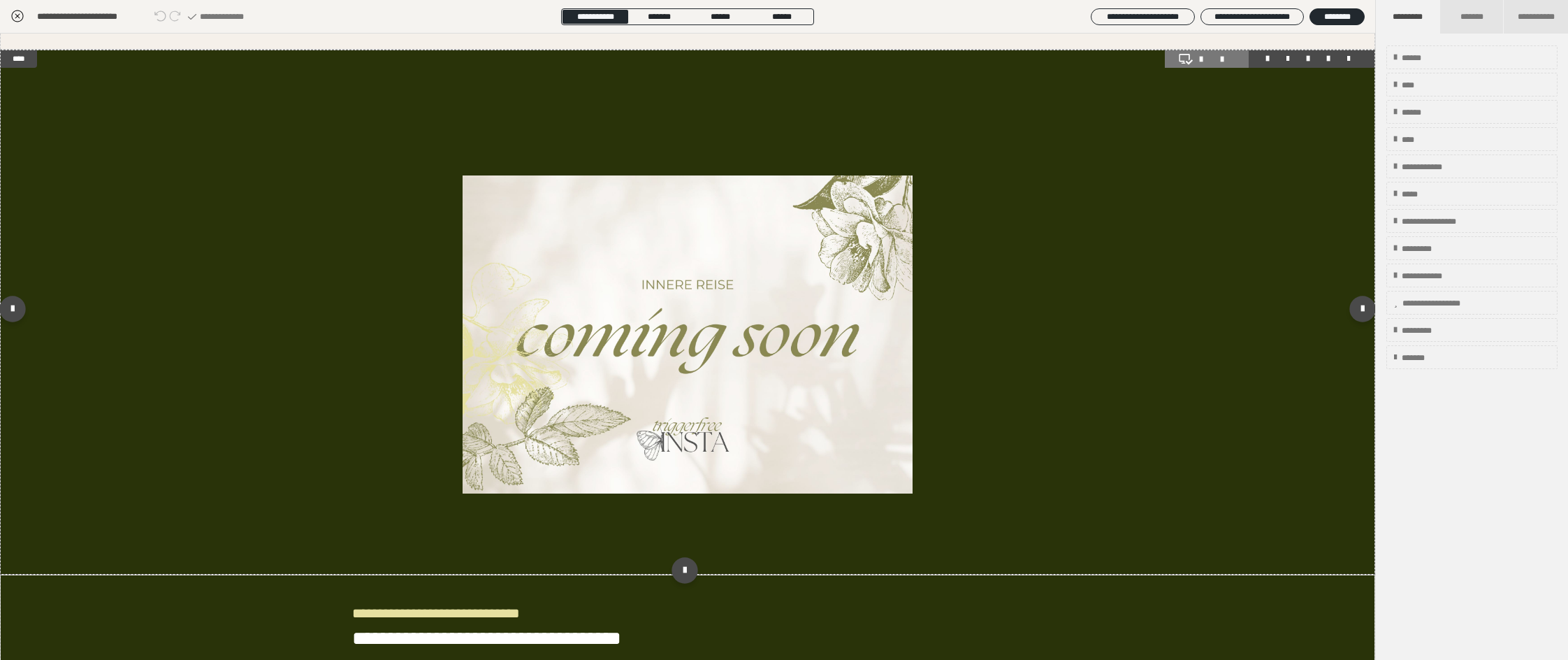 click at bounding box center [1207, 59] 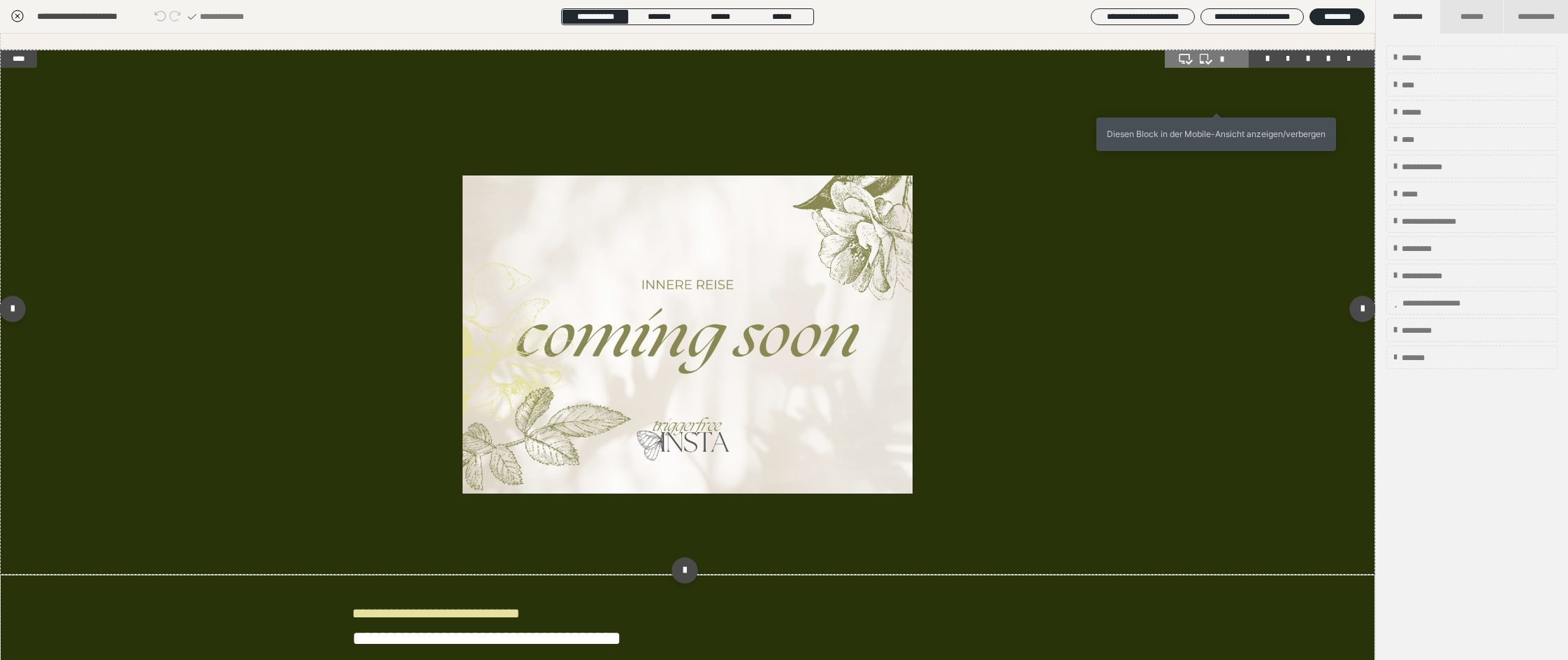 click at bounding box center [1228, 59] 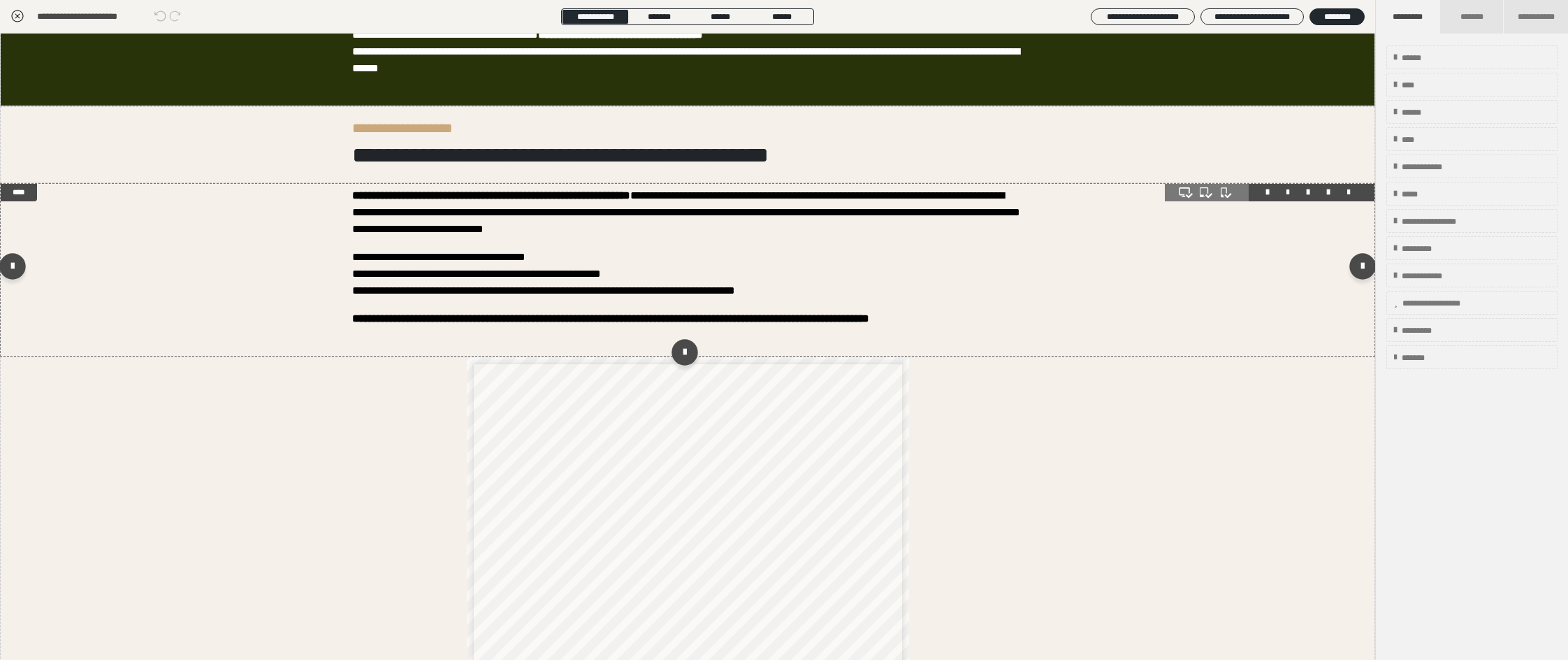 scroll, scrollTop: 1818, scrollLeft: 0, axis: vertical 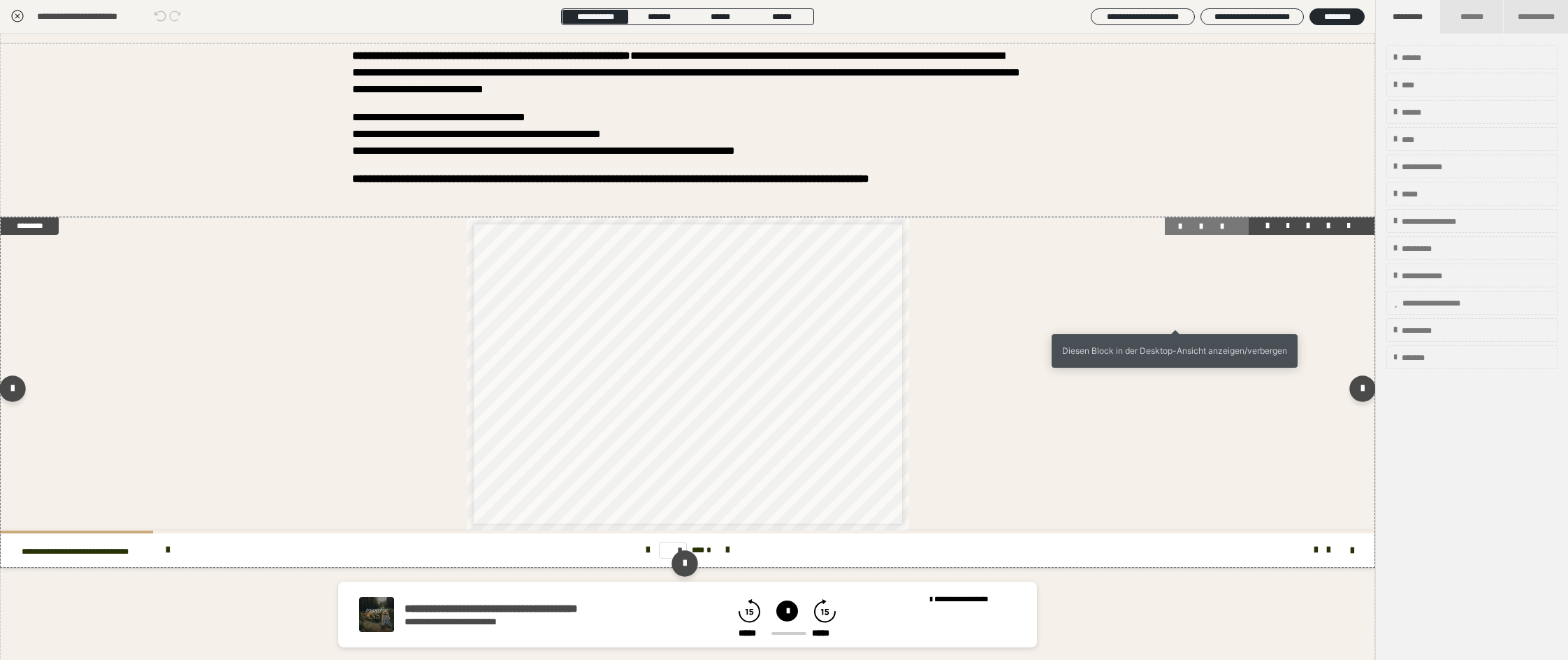 click at bounding box center (1186, 227) 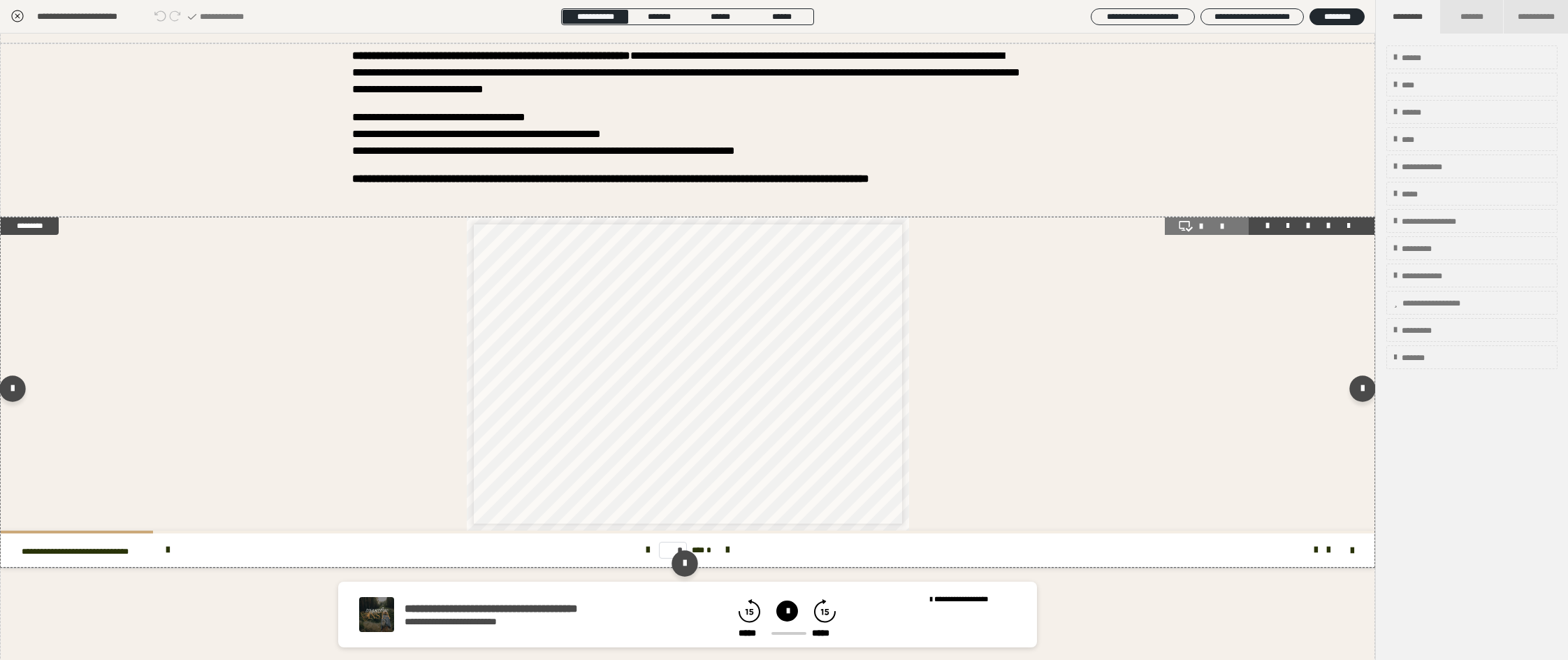 click at bounding box center (1207, 227) 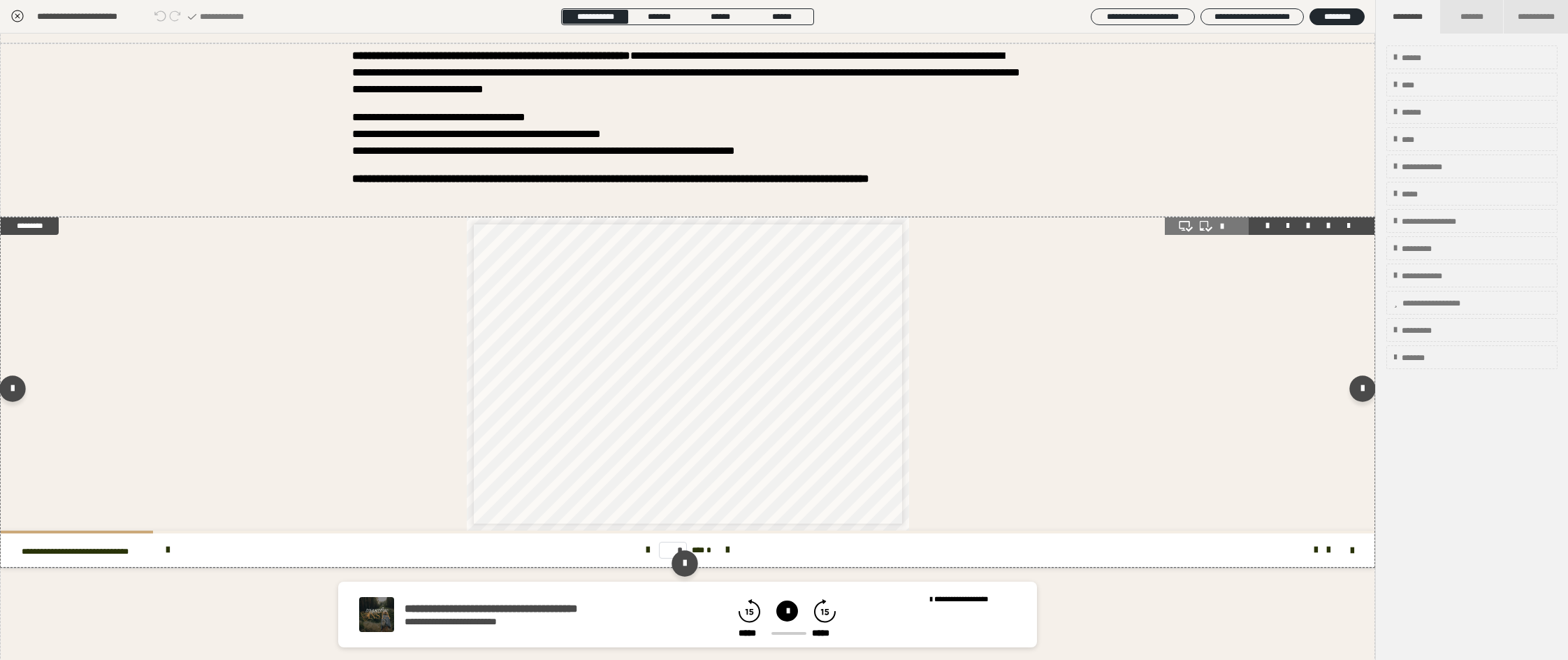 click at bounding box center [1228, 227] 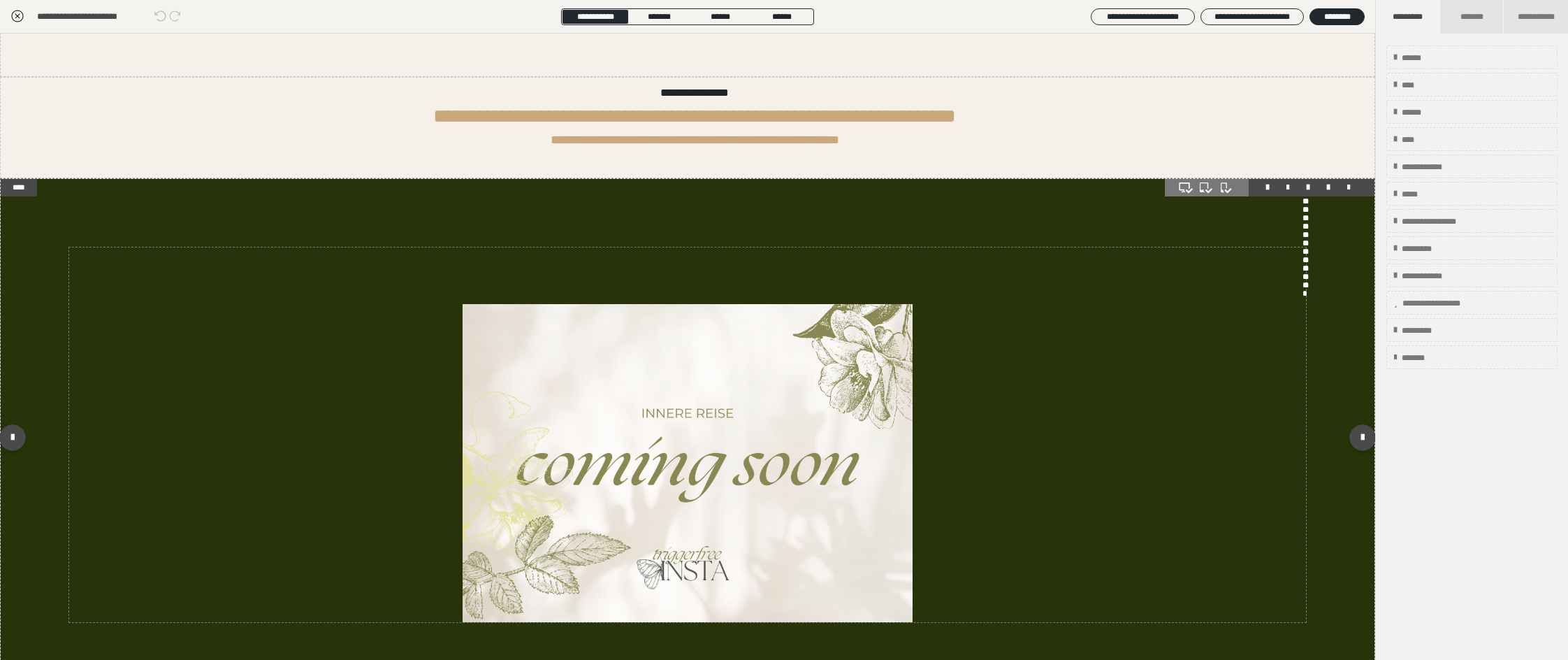 scroll, scrollTop: 629, scrollLeft: 0, axis: vertical 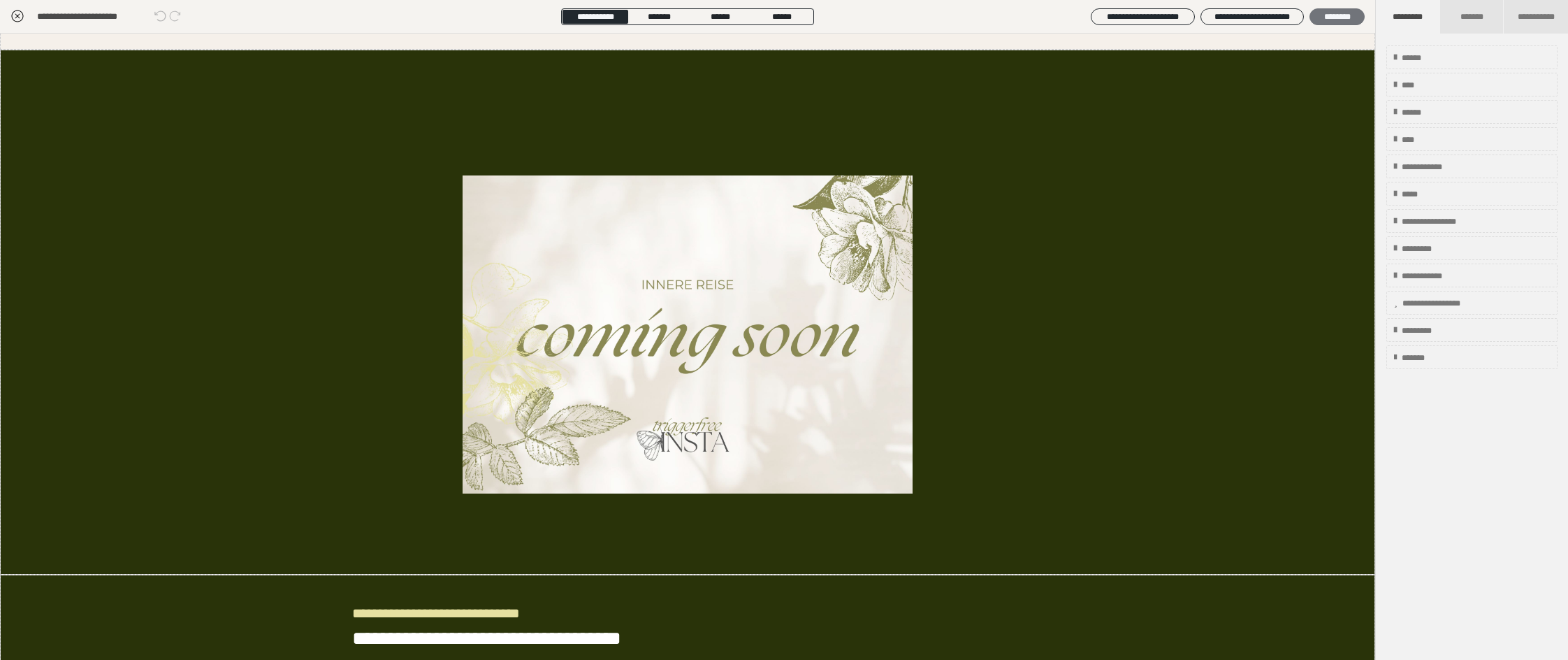 click on "********" at bounding box center [1337, 17] 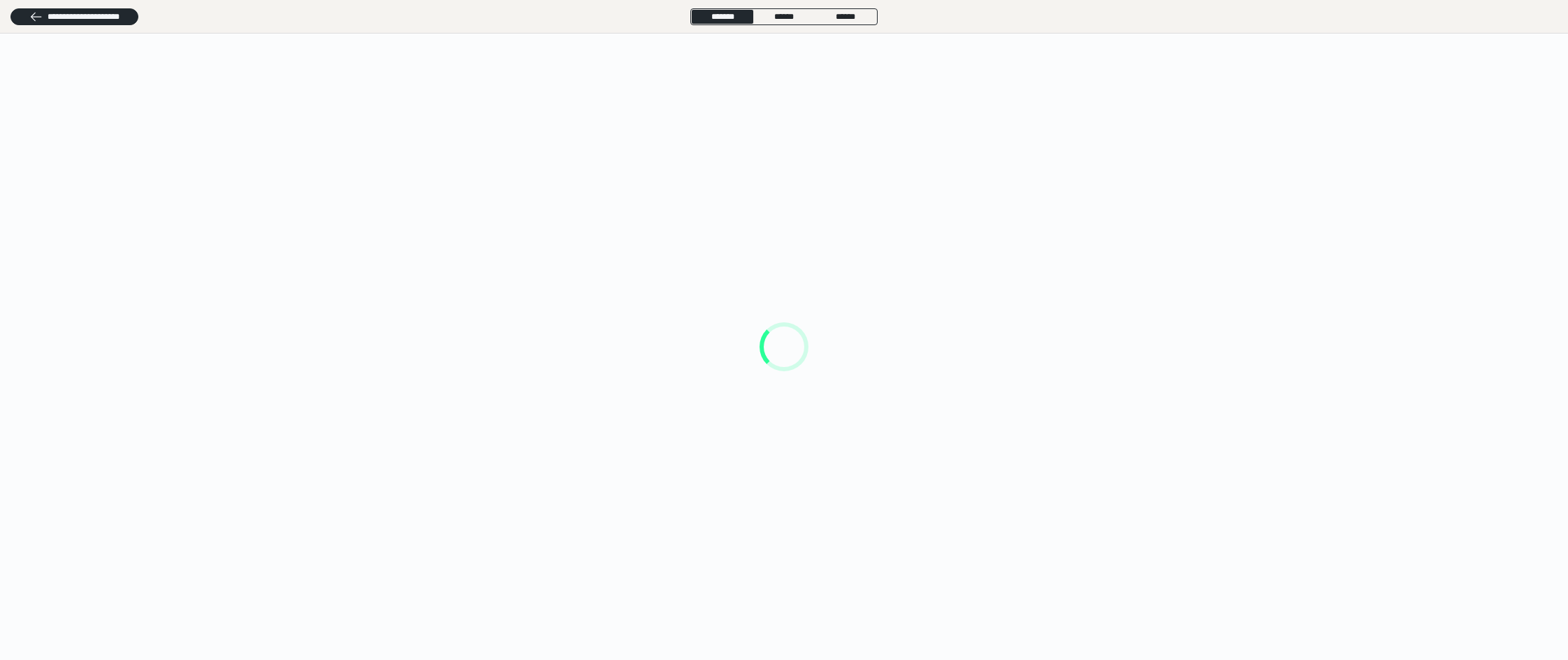 scroll, scrollTop: 0, scrollLeft: 0, axis: both 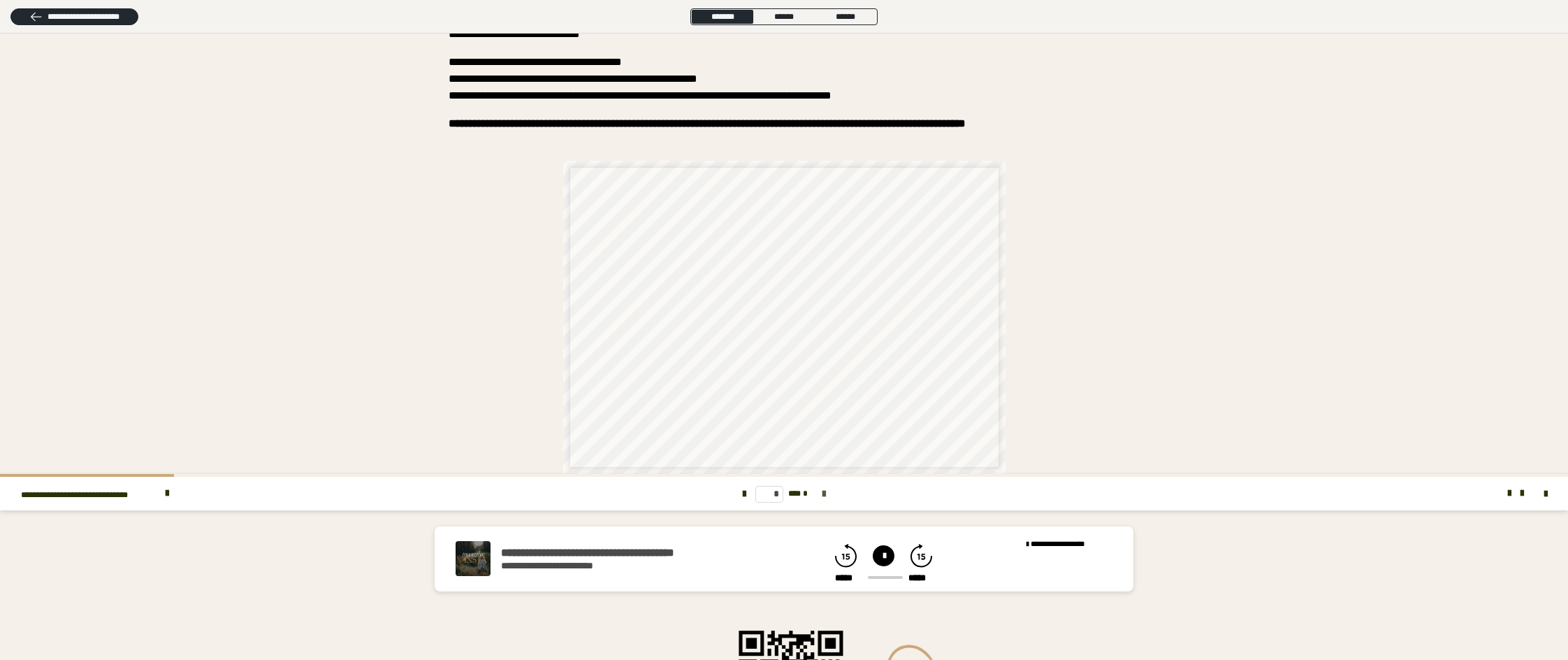 click at bounding box center (824, 494) 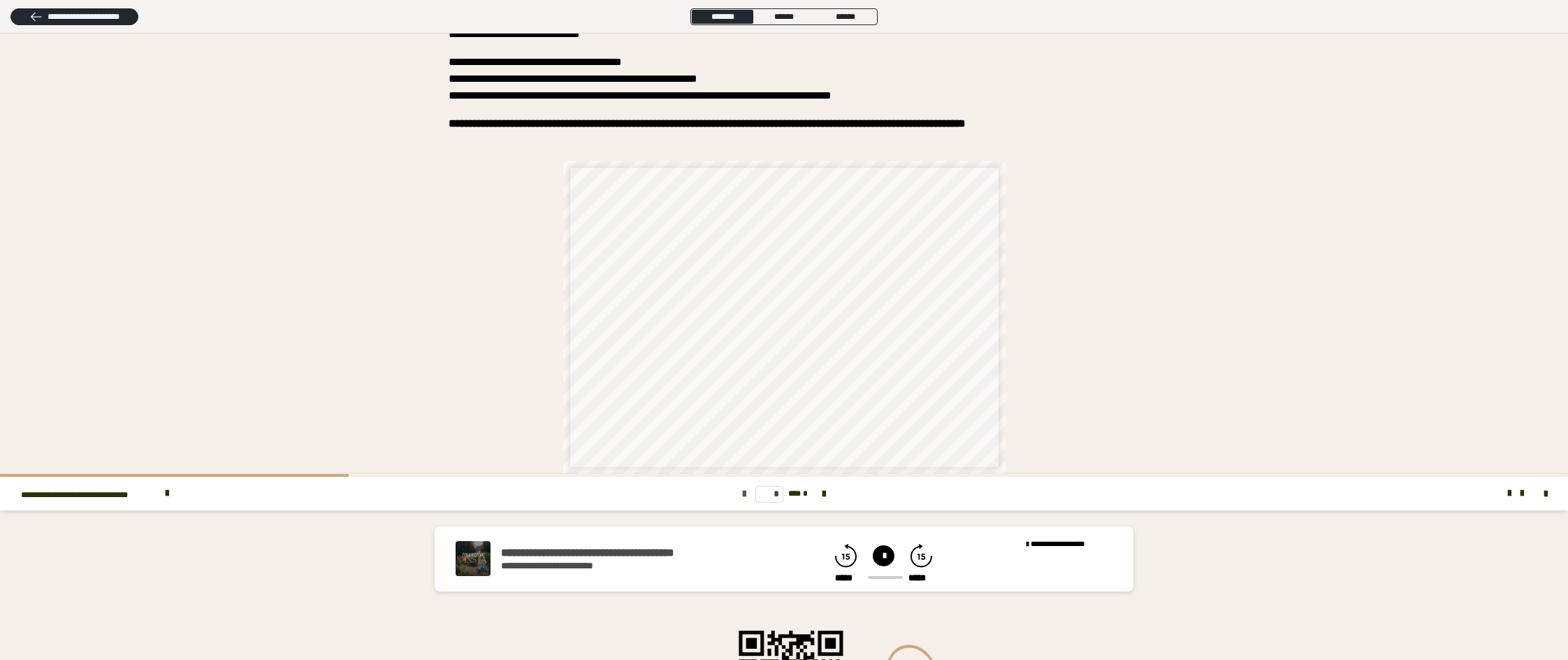 click at bounding box center [744, 494] 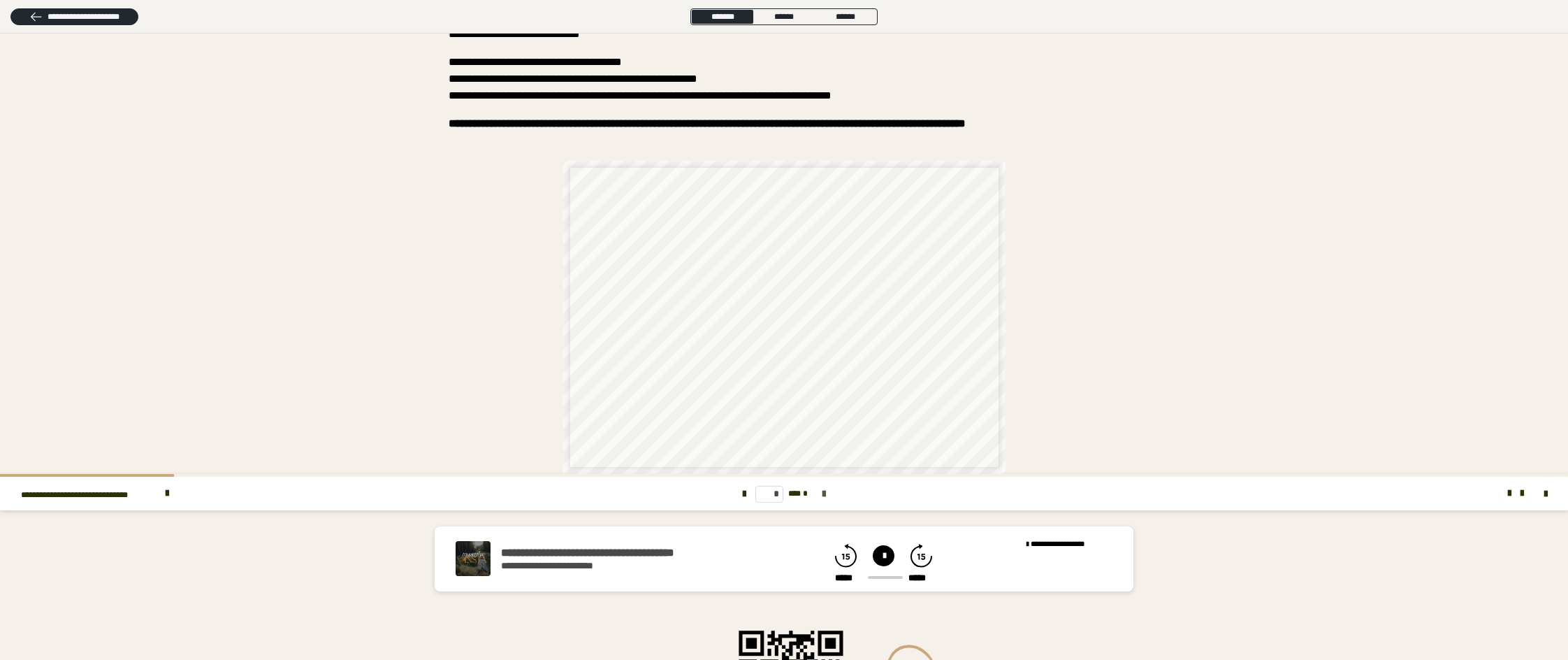 click at bounding box center [824, 494] 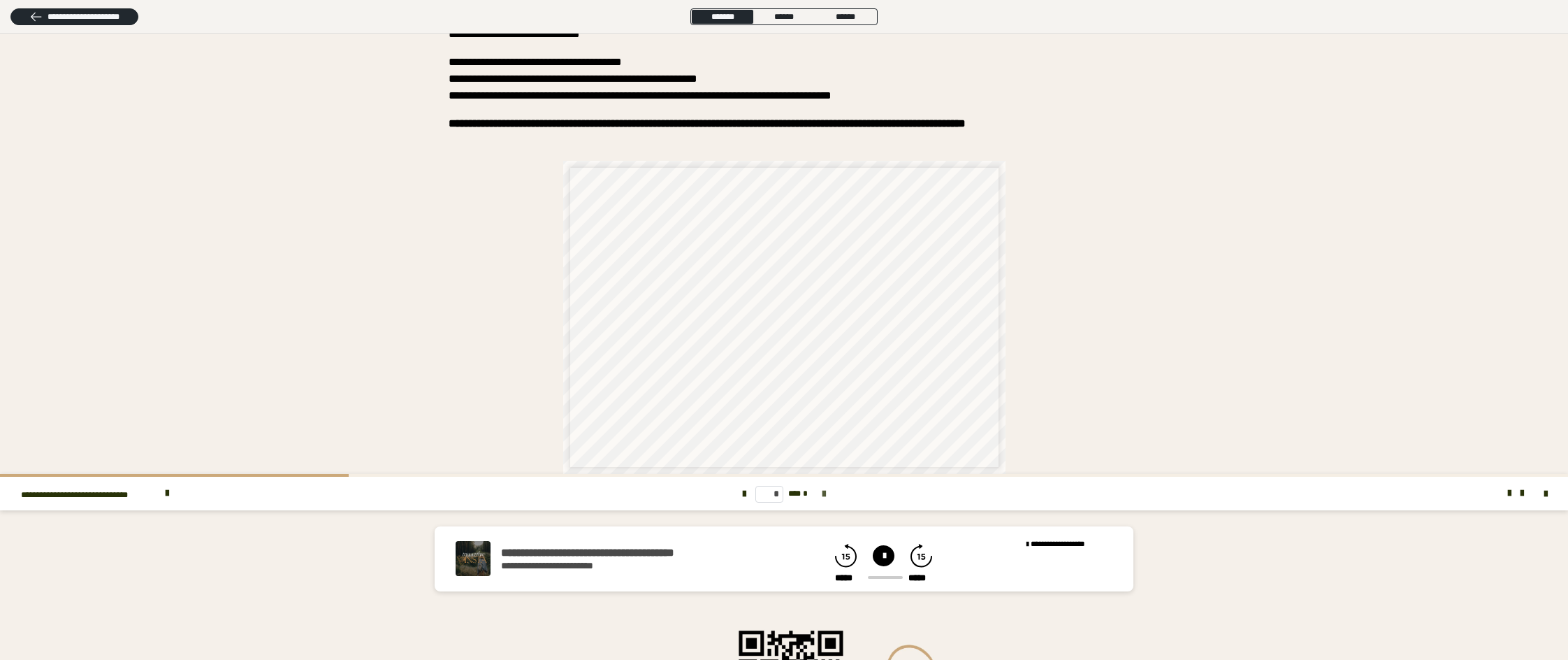 click at bounding box center [824, 494] 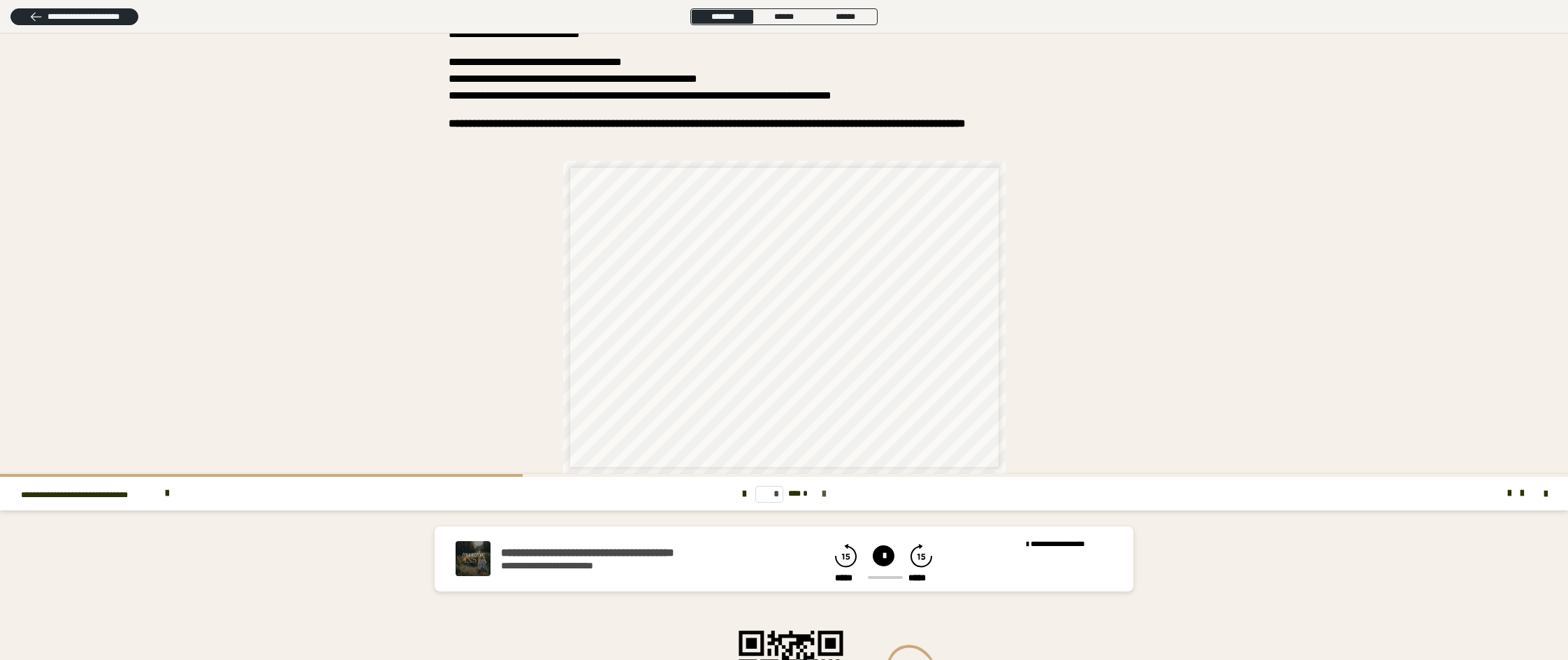 click at bounding box center [824, 494] 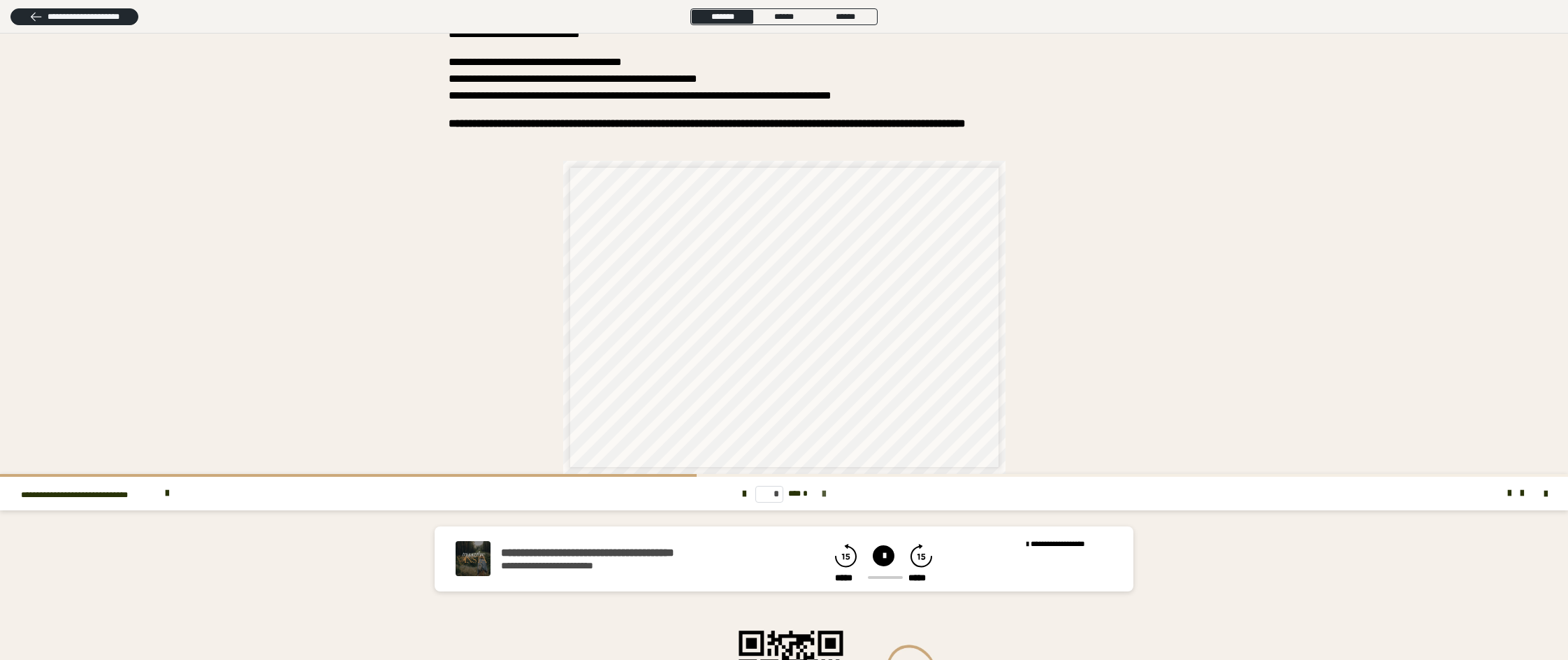 click at bounding box center [824, 494] 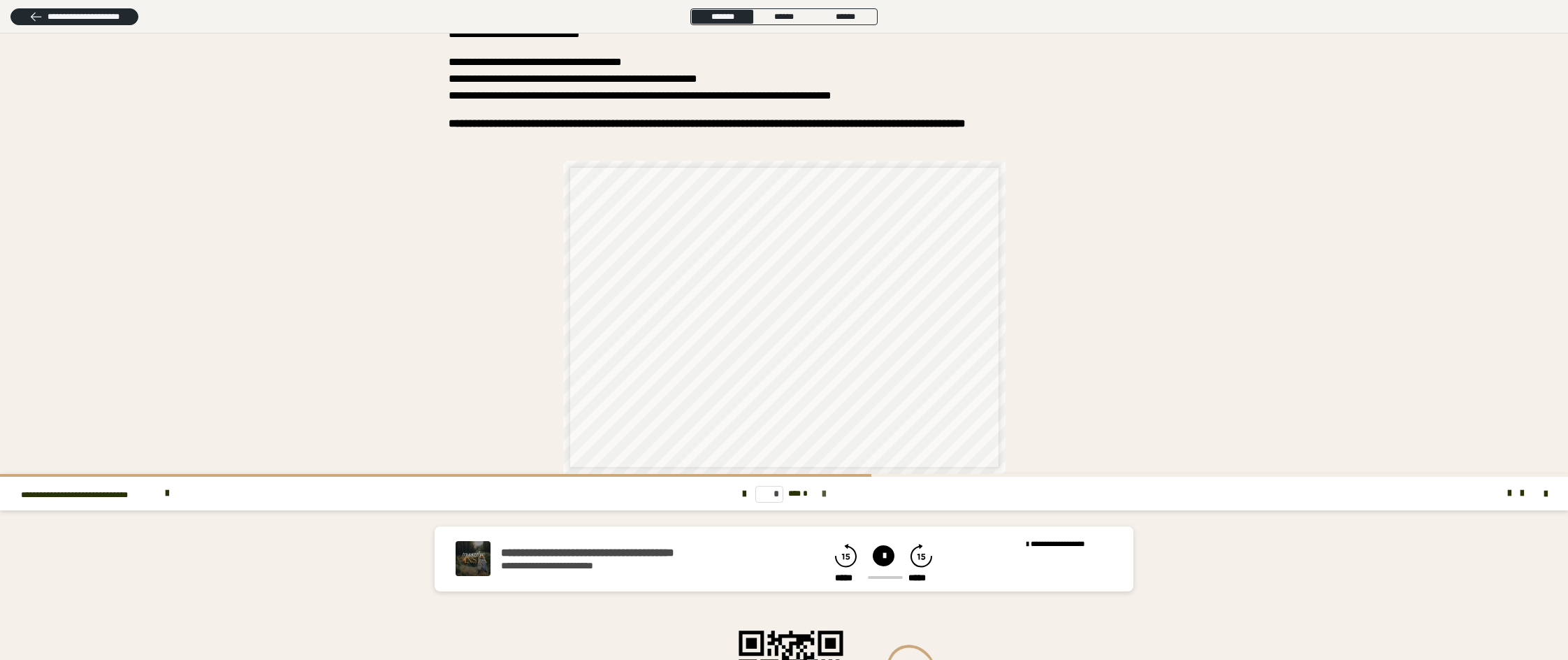 click at bounding box center [824, 494] 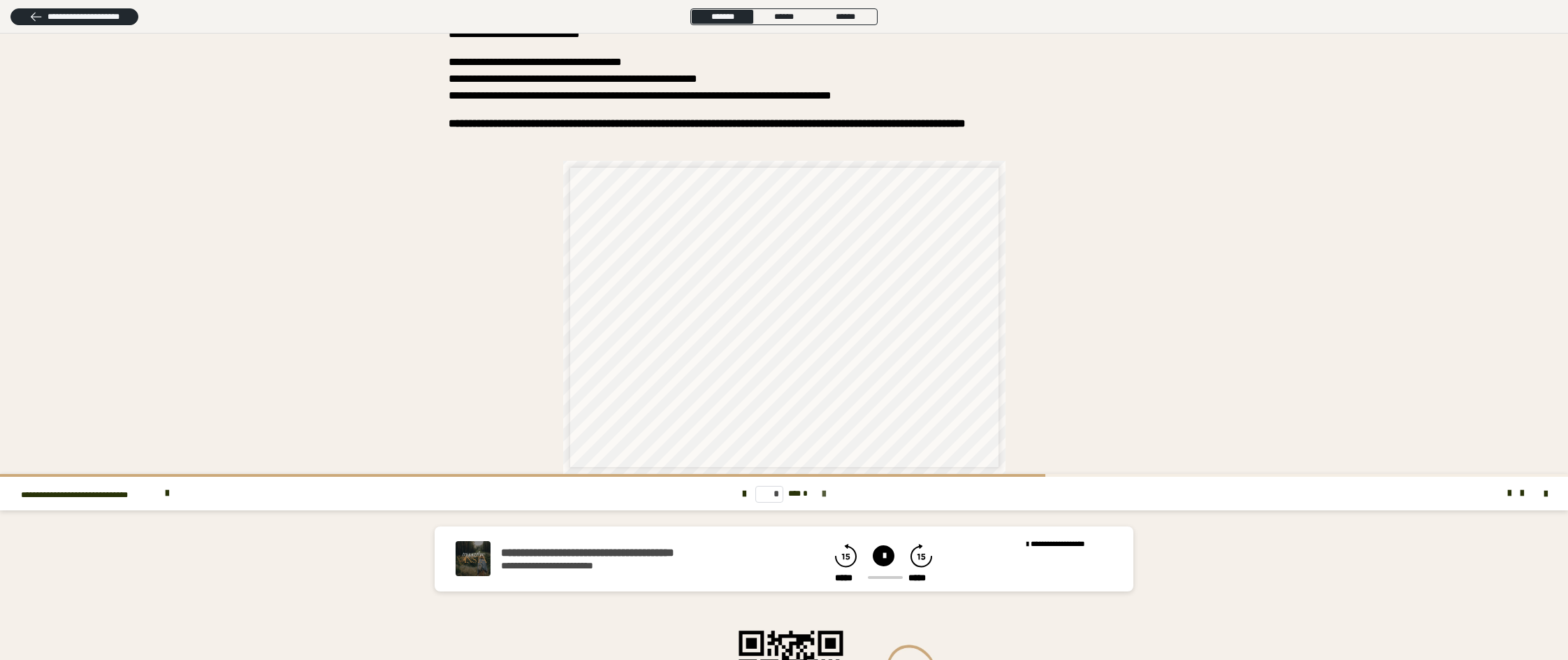 click at bounding box center [824, 494] 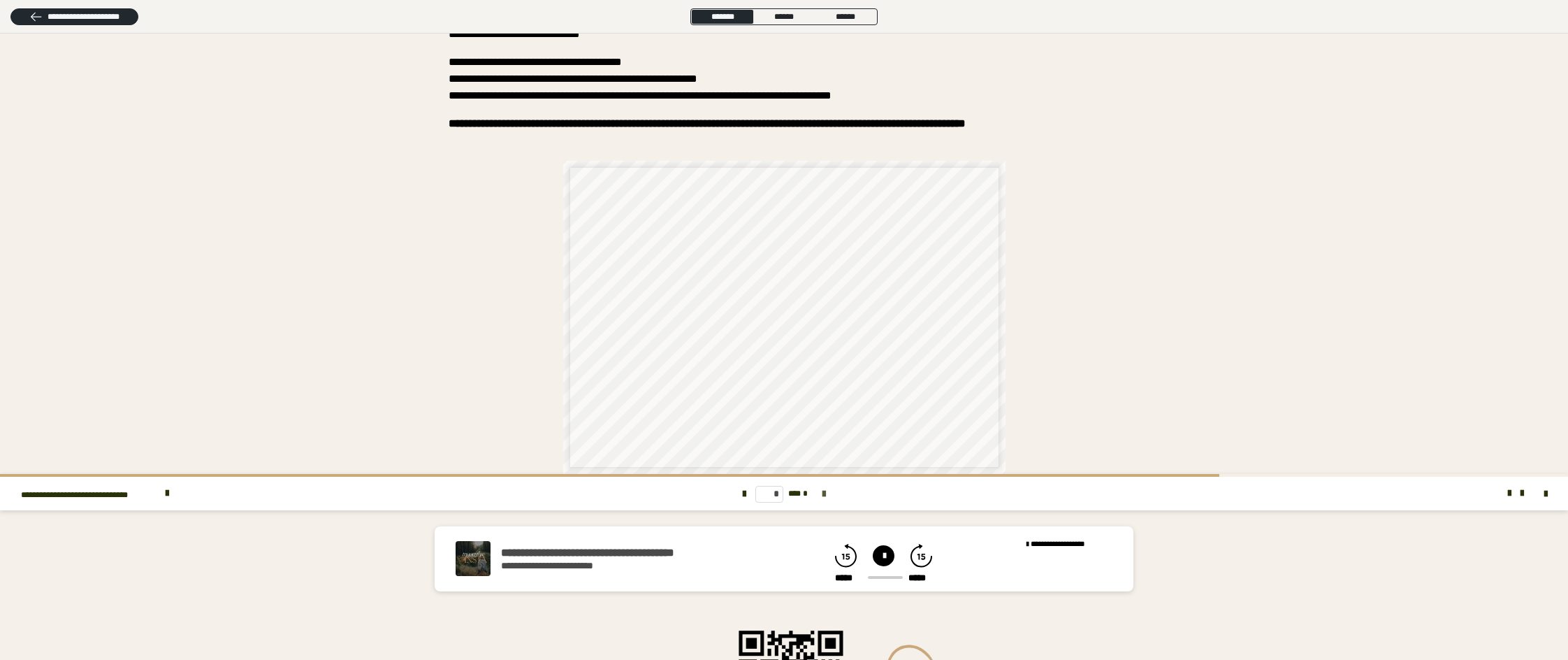 click at bounding box center (824, 494) 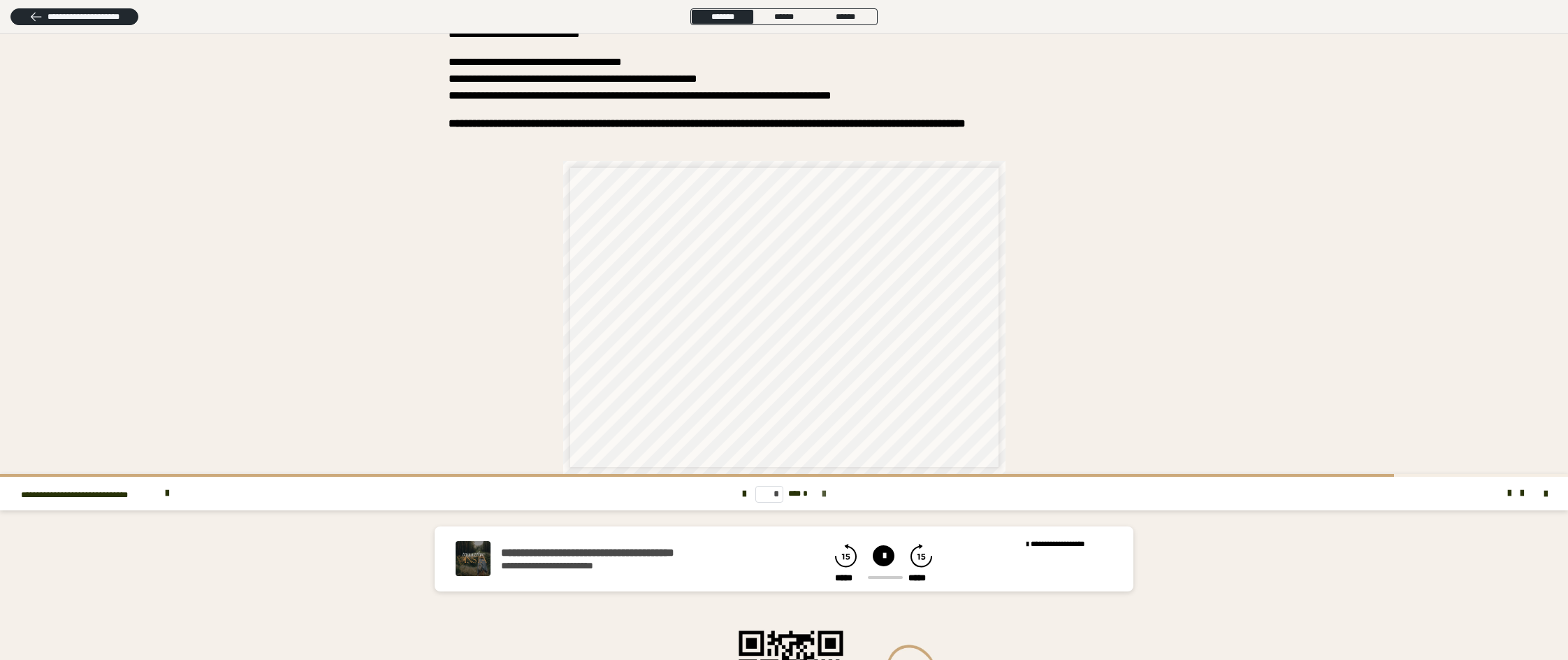 click at bounding box center [824, 494] 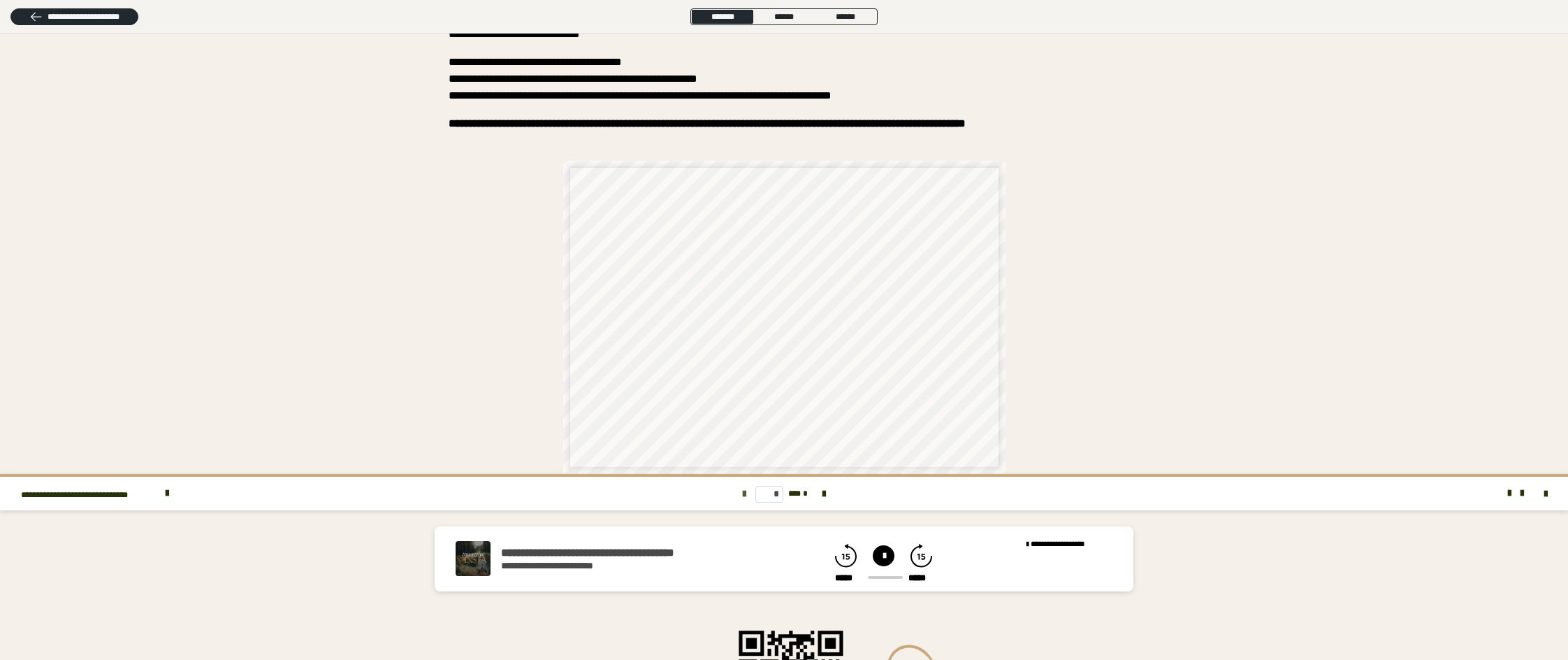 click at bounding box center [744, 494] 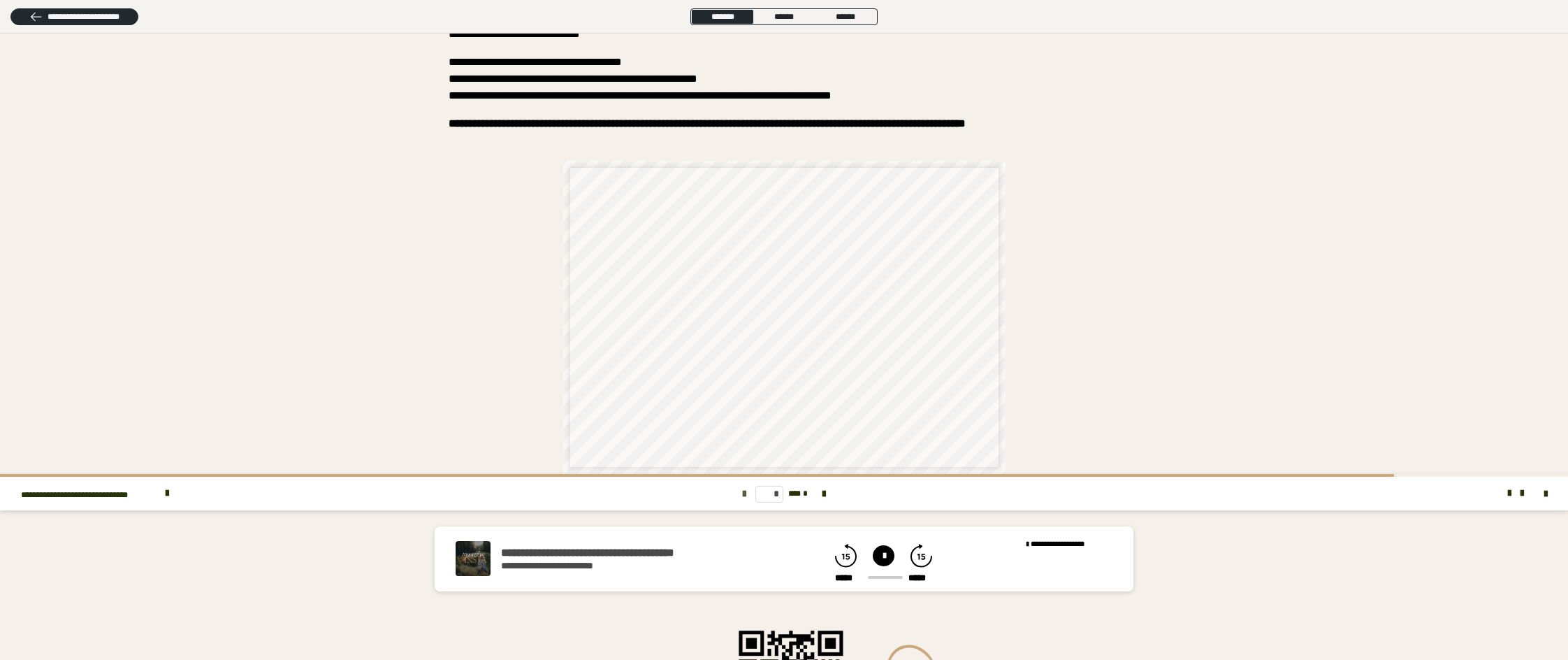 click at bounding box center (744, 494) 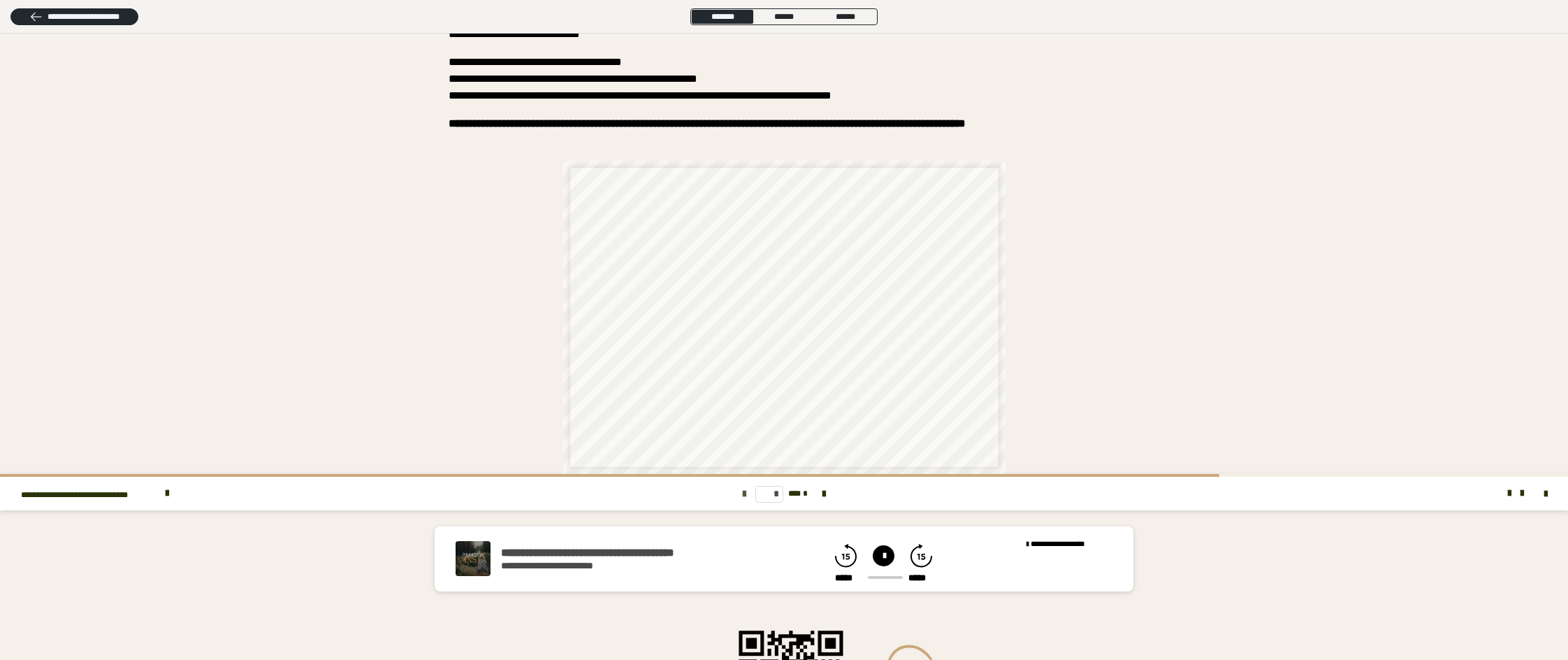 click at bounding box center [744, 494] 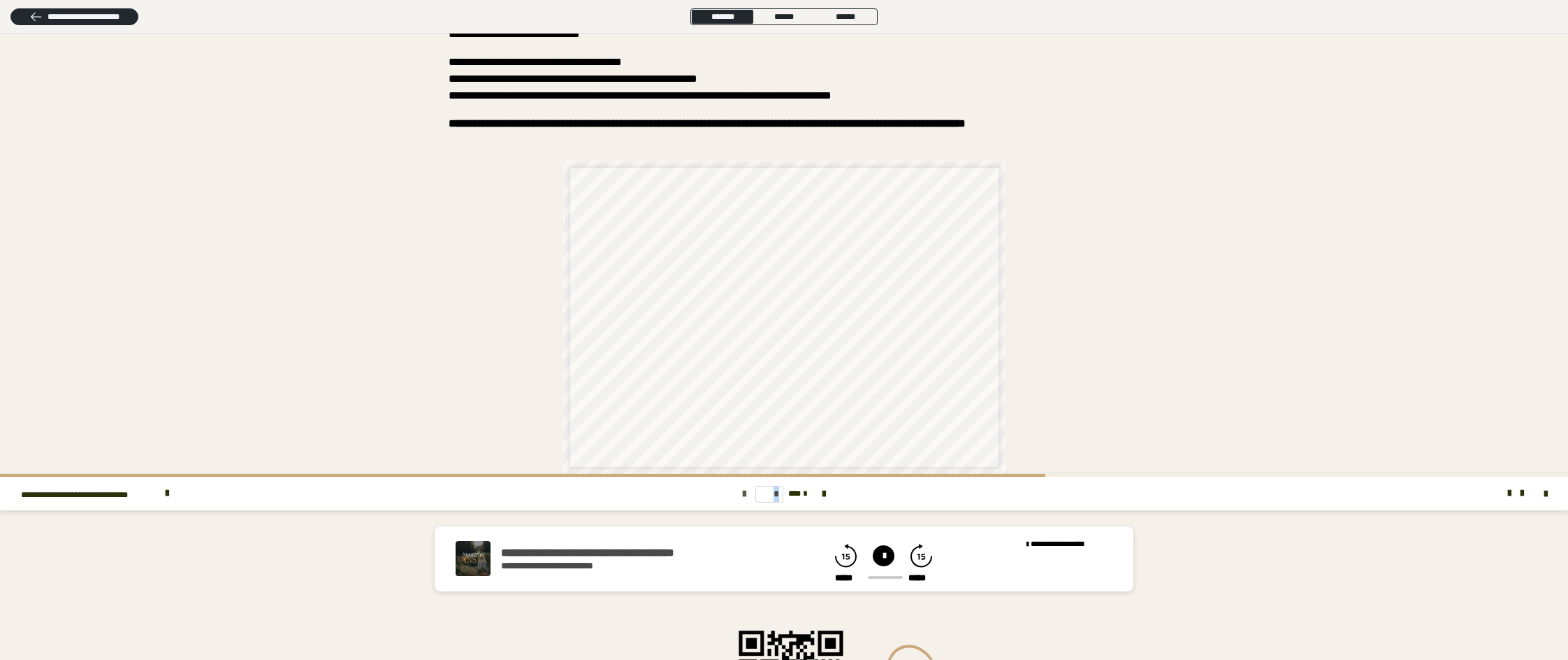 click at bounding box center [744, 494] 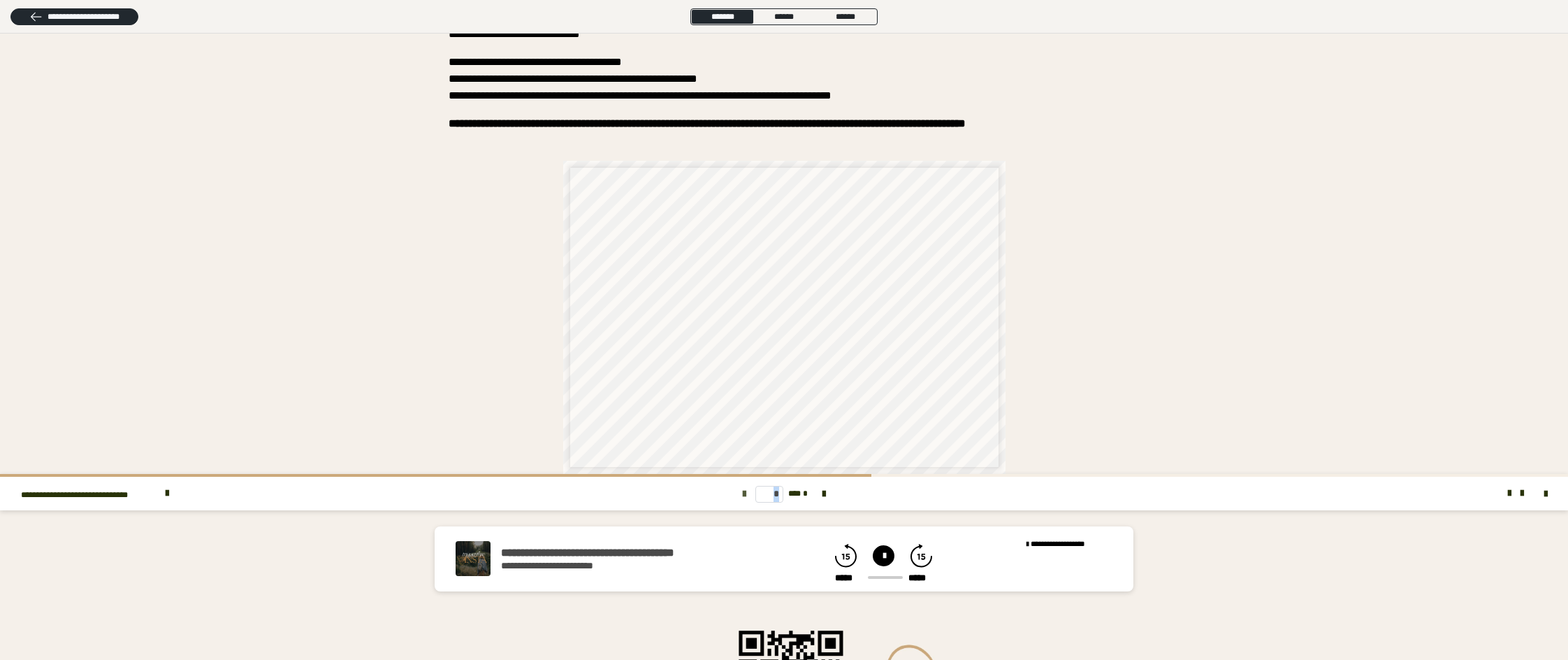 click at bounding box center [744, 494] 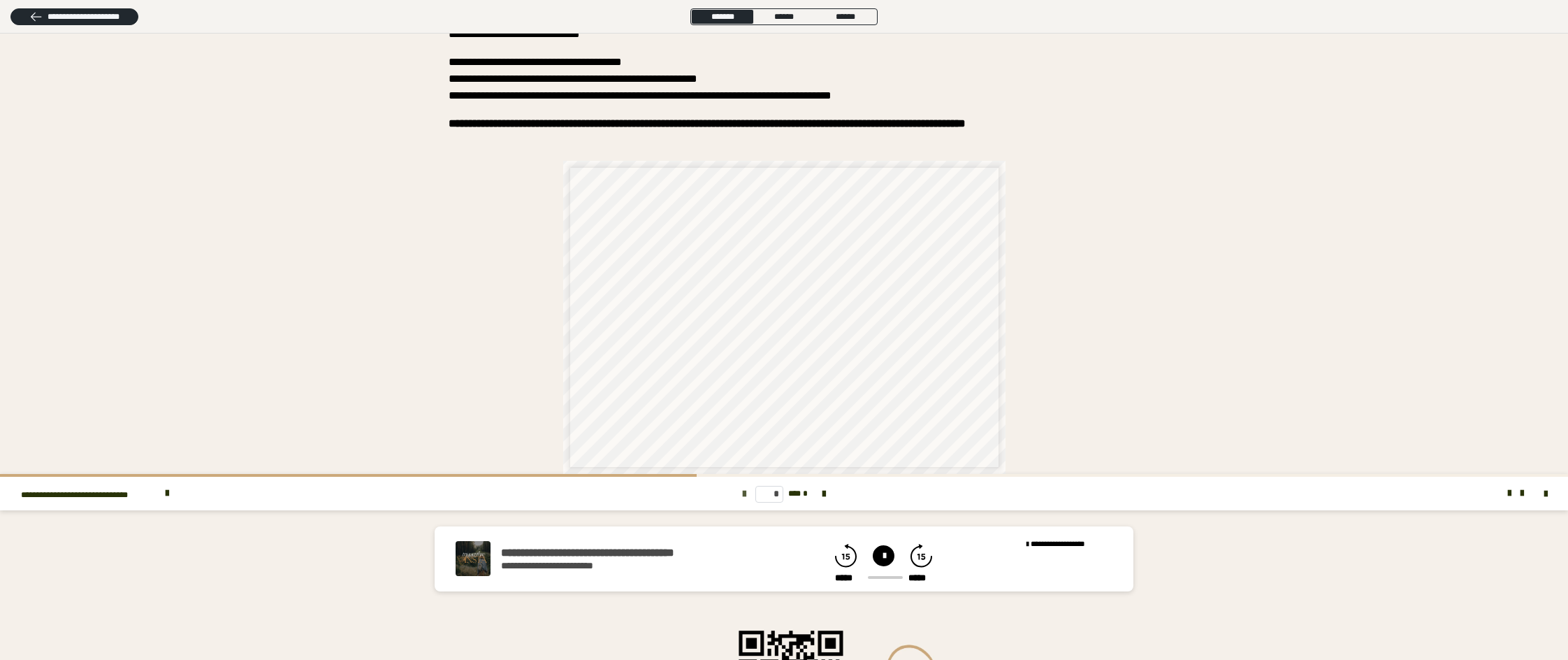 click at bounding box center (744, 494) 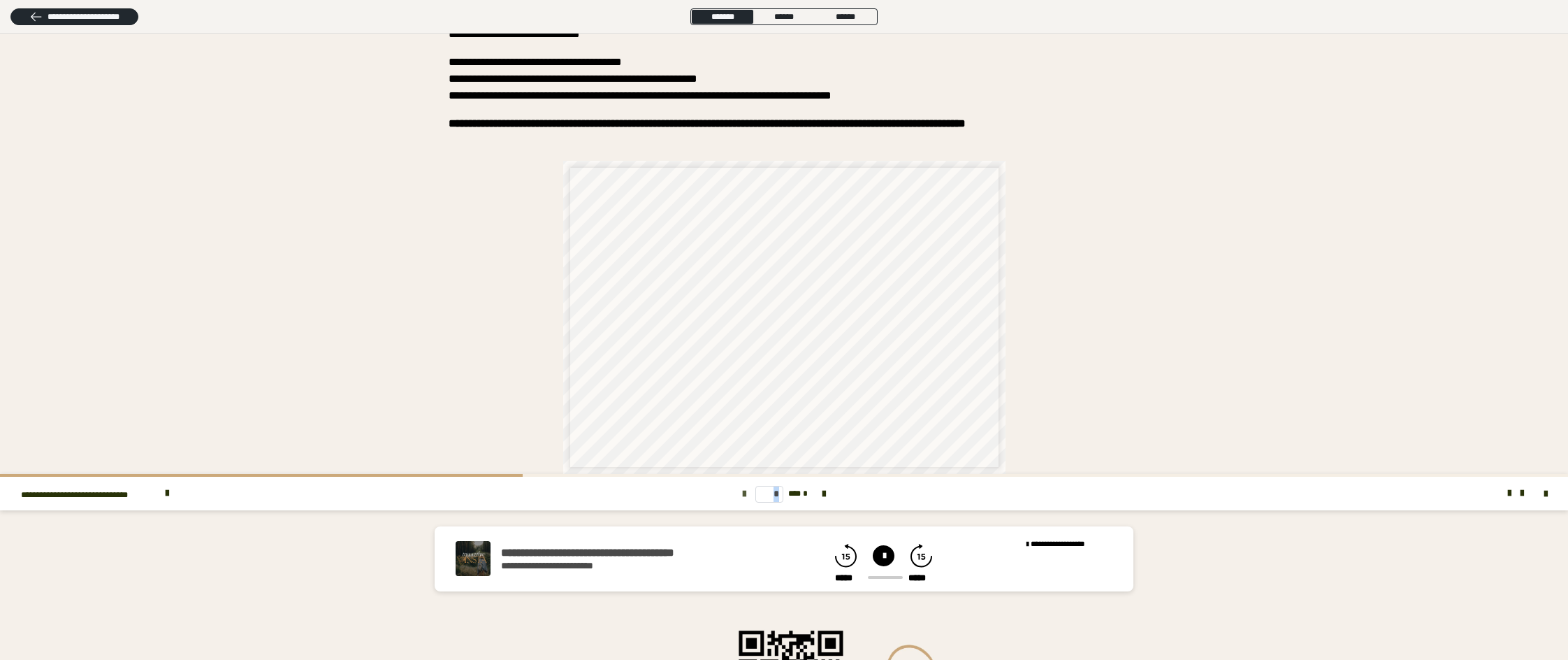 click at bounding box center [744, 494] 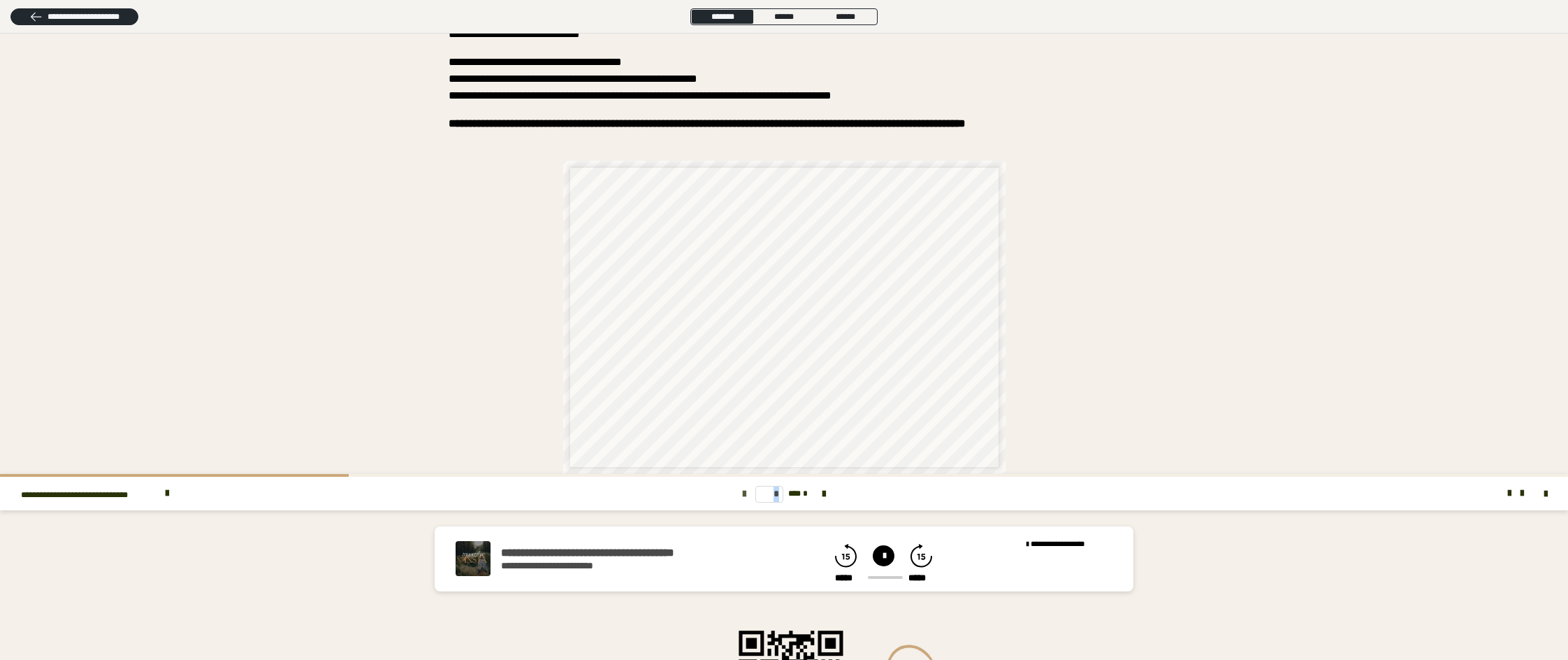 click at bounding box center (744, 494) 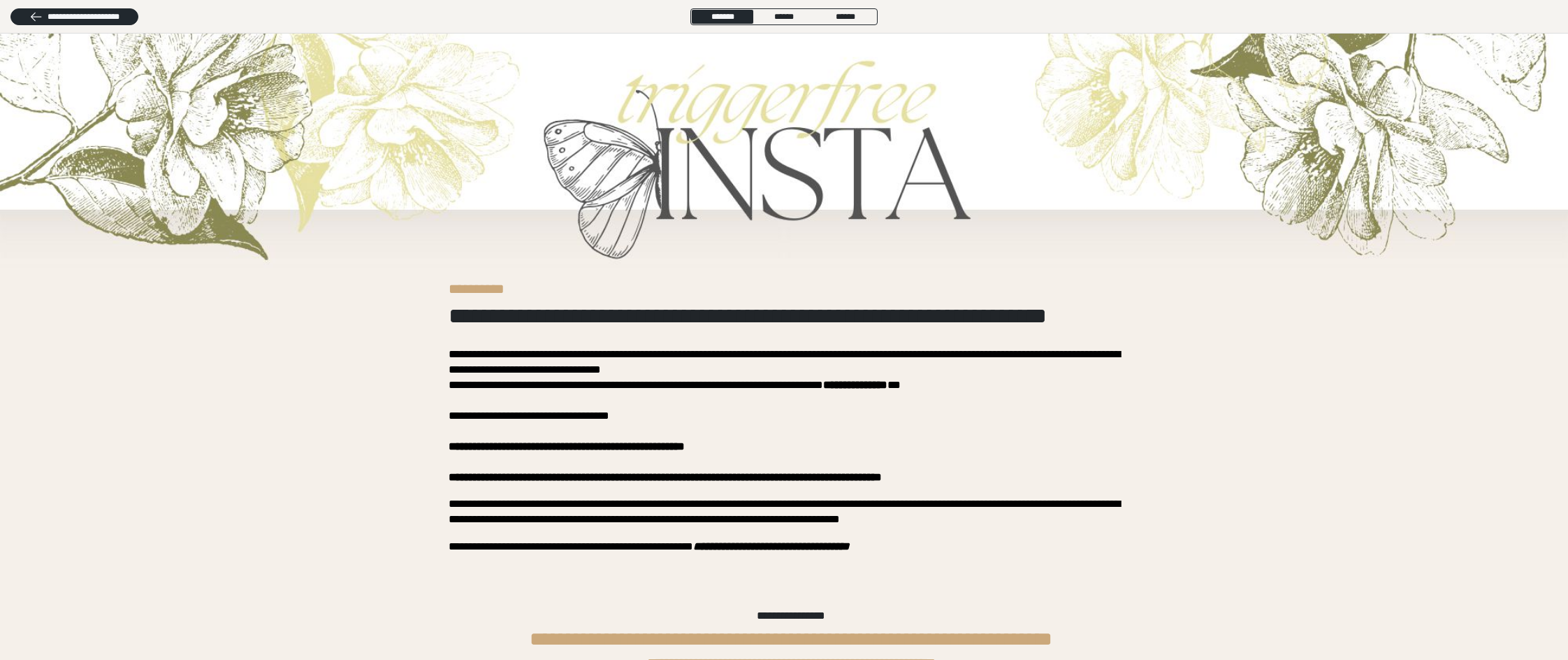 scroll, scrollTop: 0, scrollLeft: 0, axis: both 